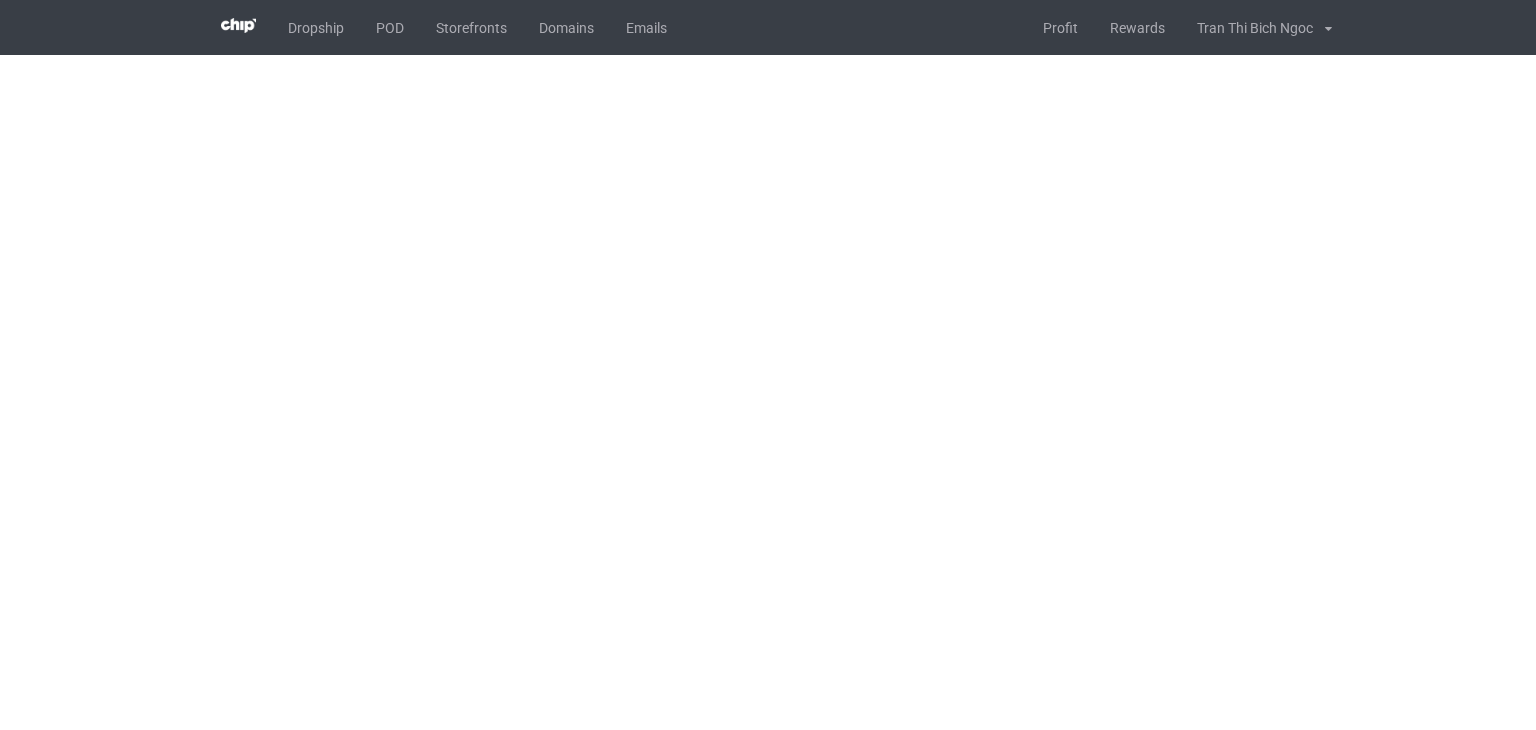 scroll, scrollTop: 0, scrollLeft: 0, axis: both 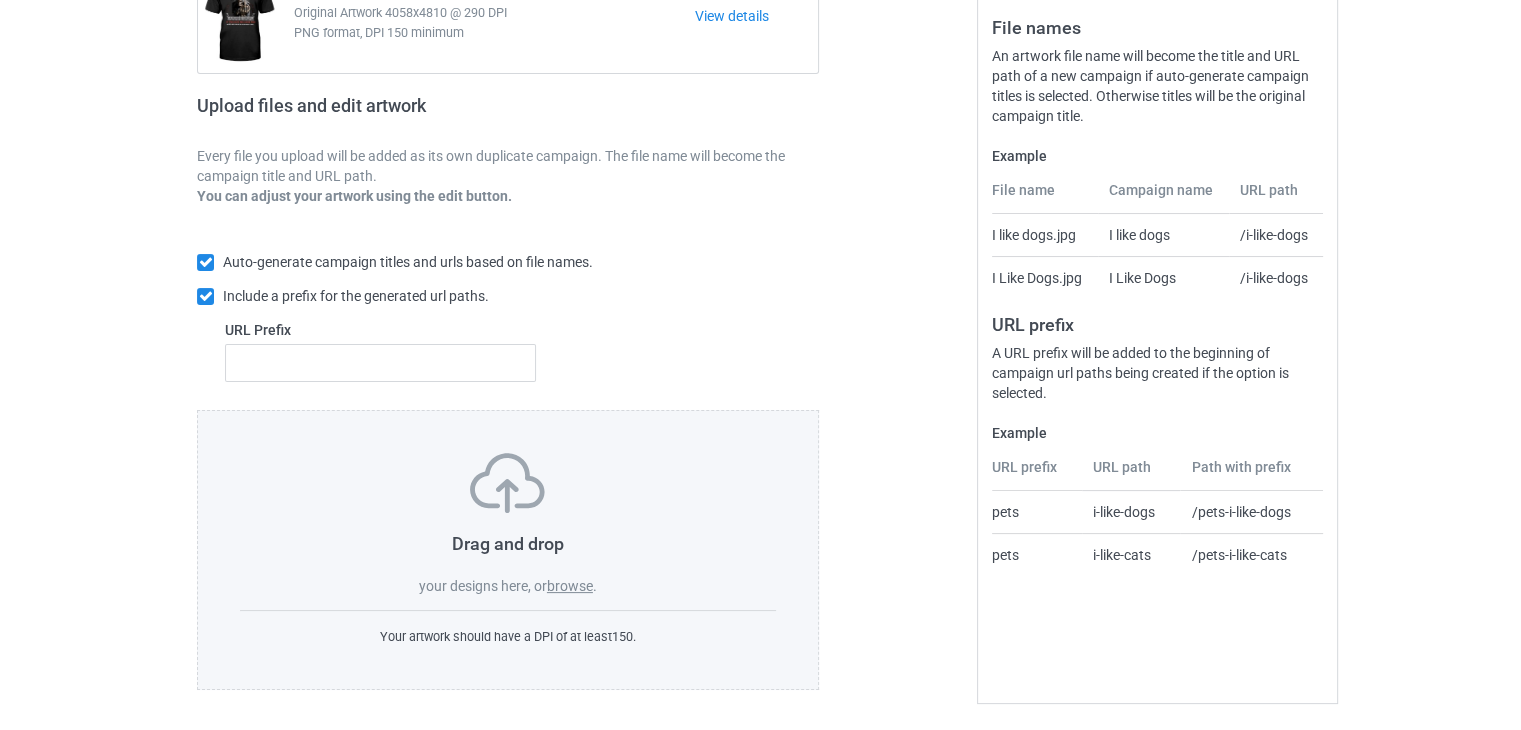 click on "Drag and drop your designs here, or  browse ." at bounding box center (508, 524) 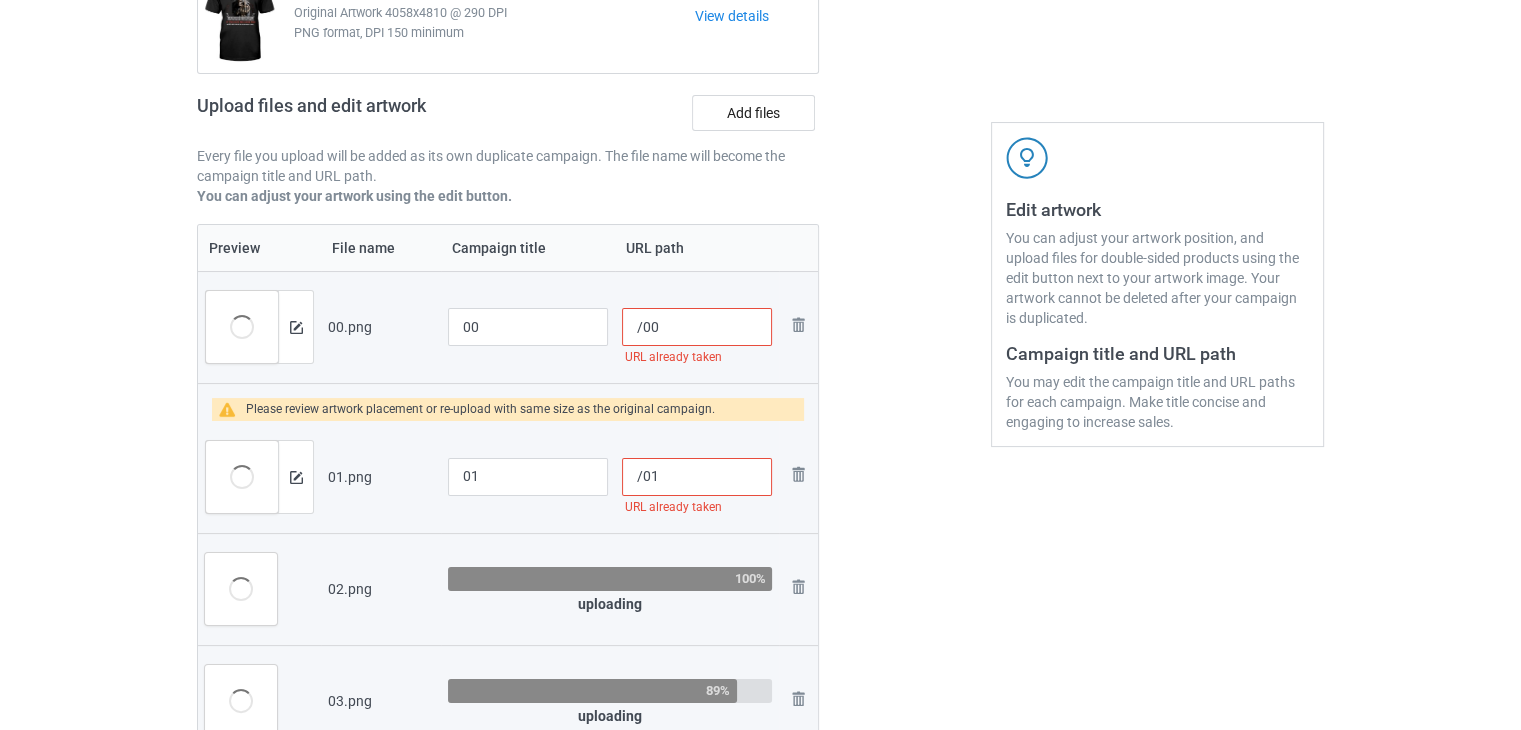 click on "/00" at bounding box center [697, 327] 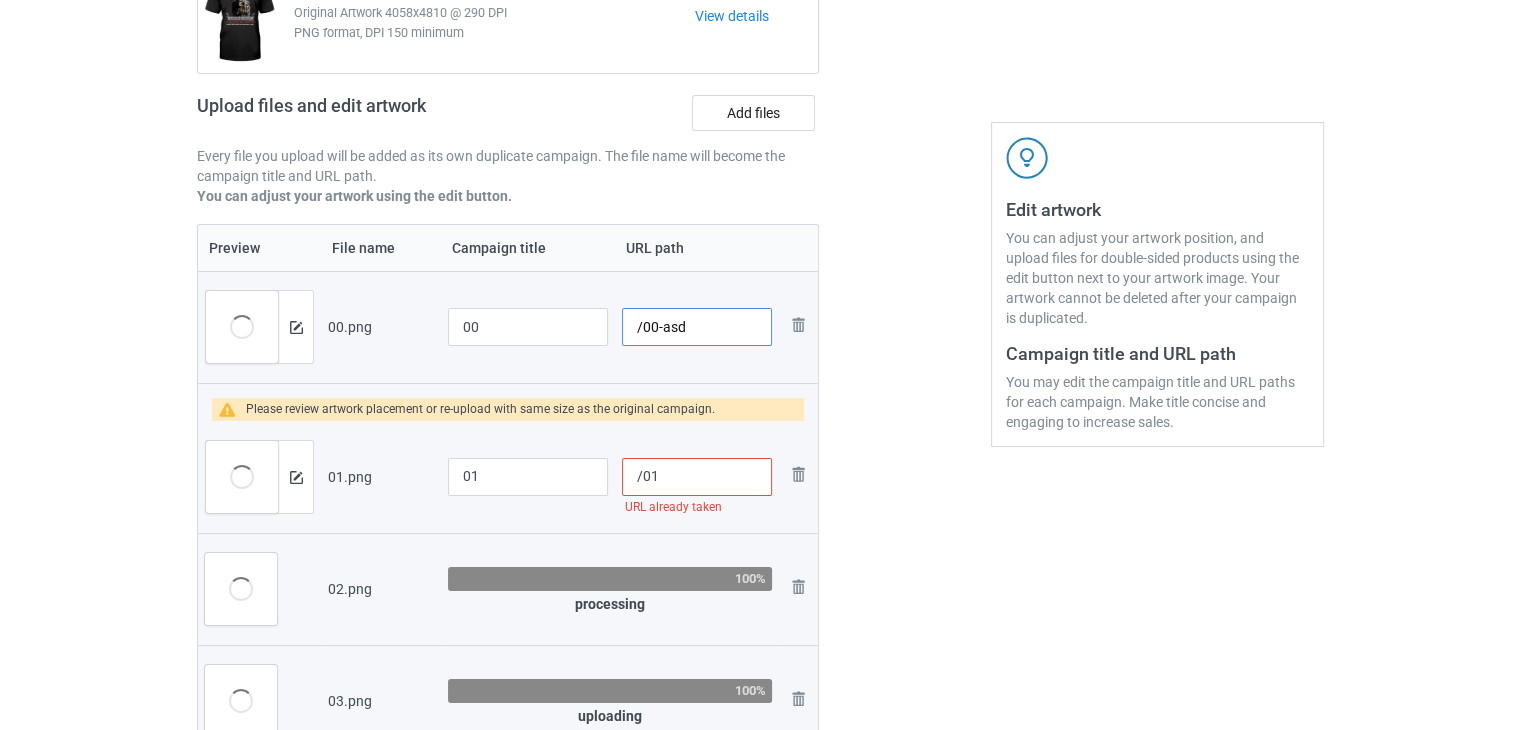 drag, startPoint x: 708, startPoint y: 325, endPoint x: 658, endPoint y: 333, distance: 50.635956 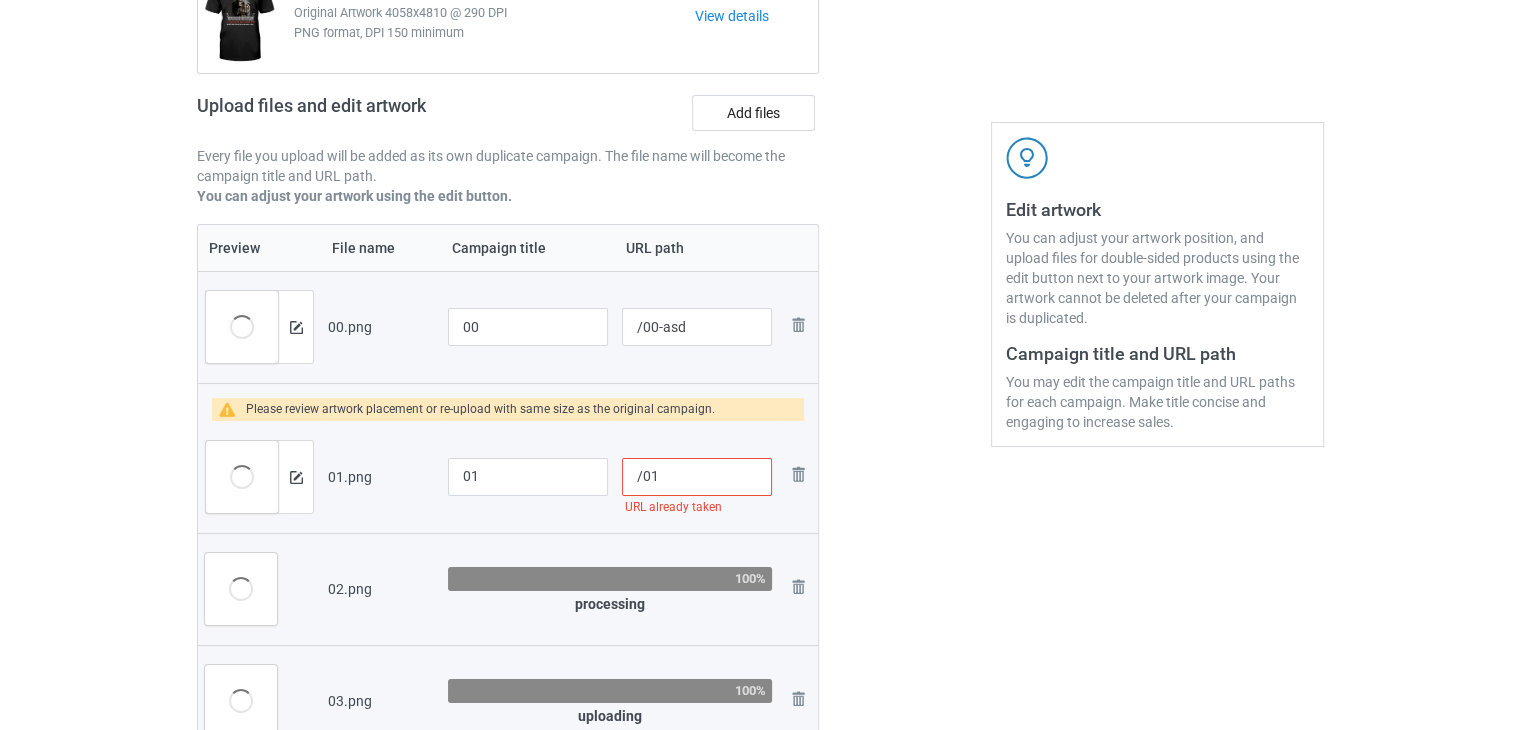 click on "/01" at bounding box center [697, 477] 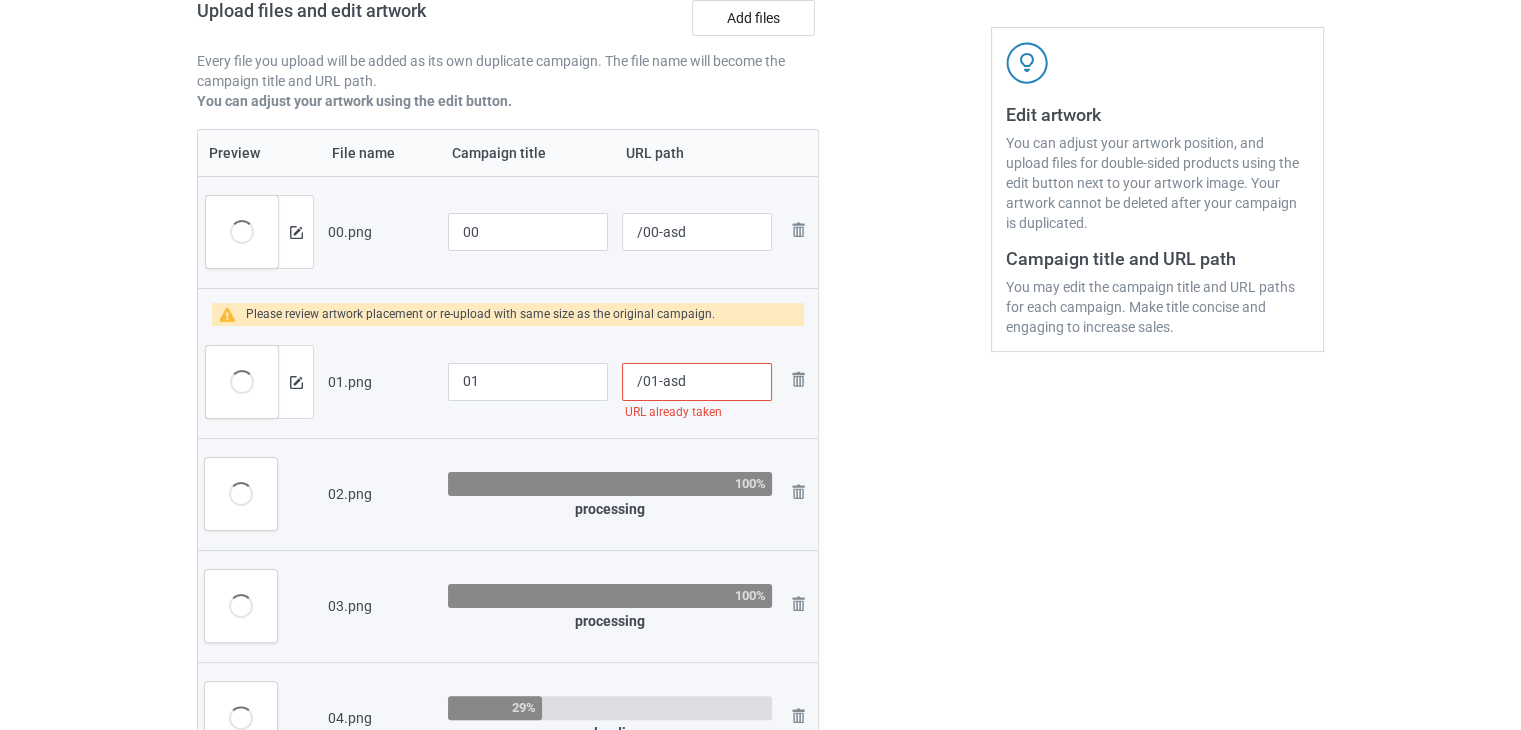 scroll, scrollTop: 342, scrollLeft: 0, axis: vertical 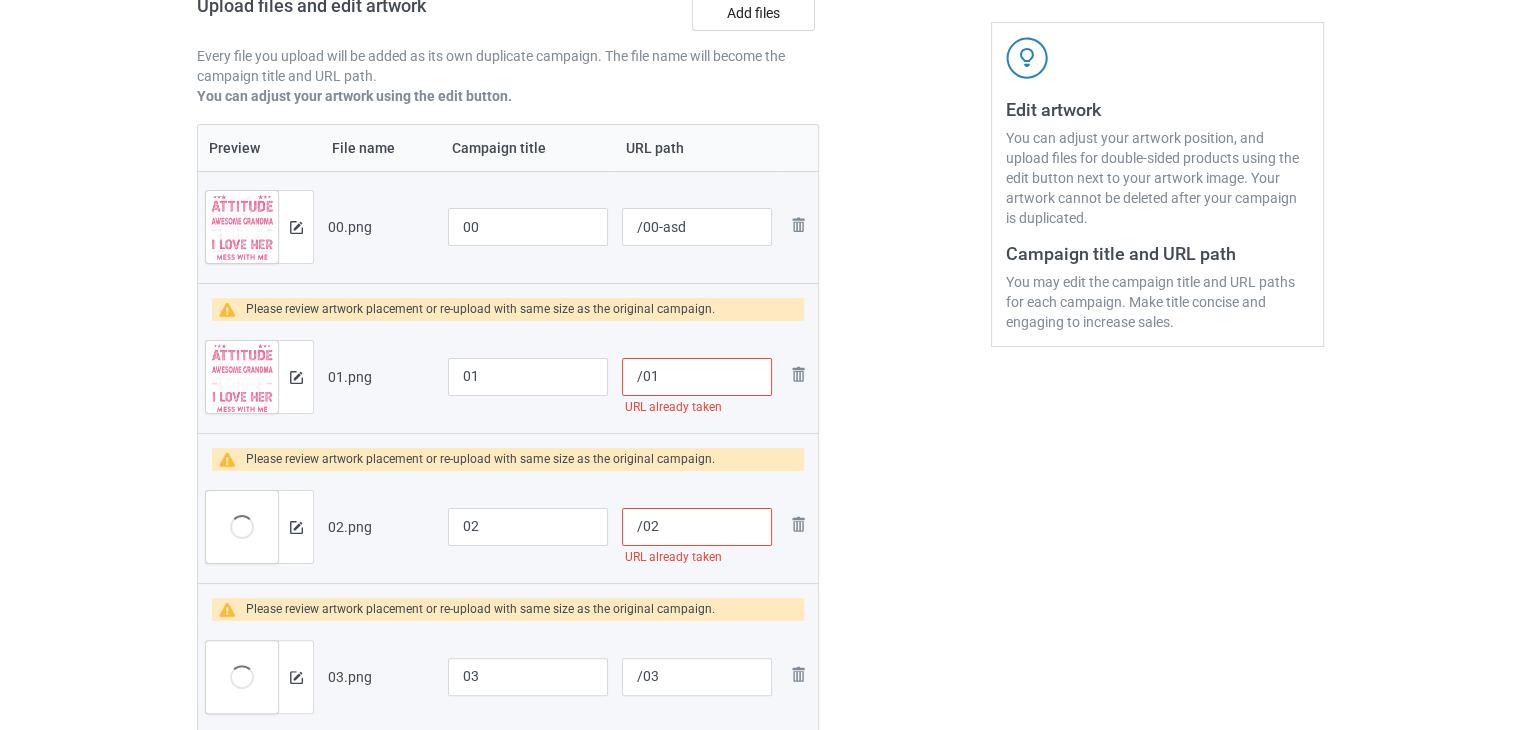 click on "/01" at bounding box center (697, 377) 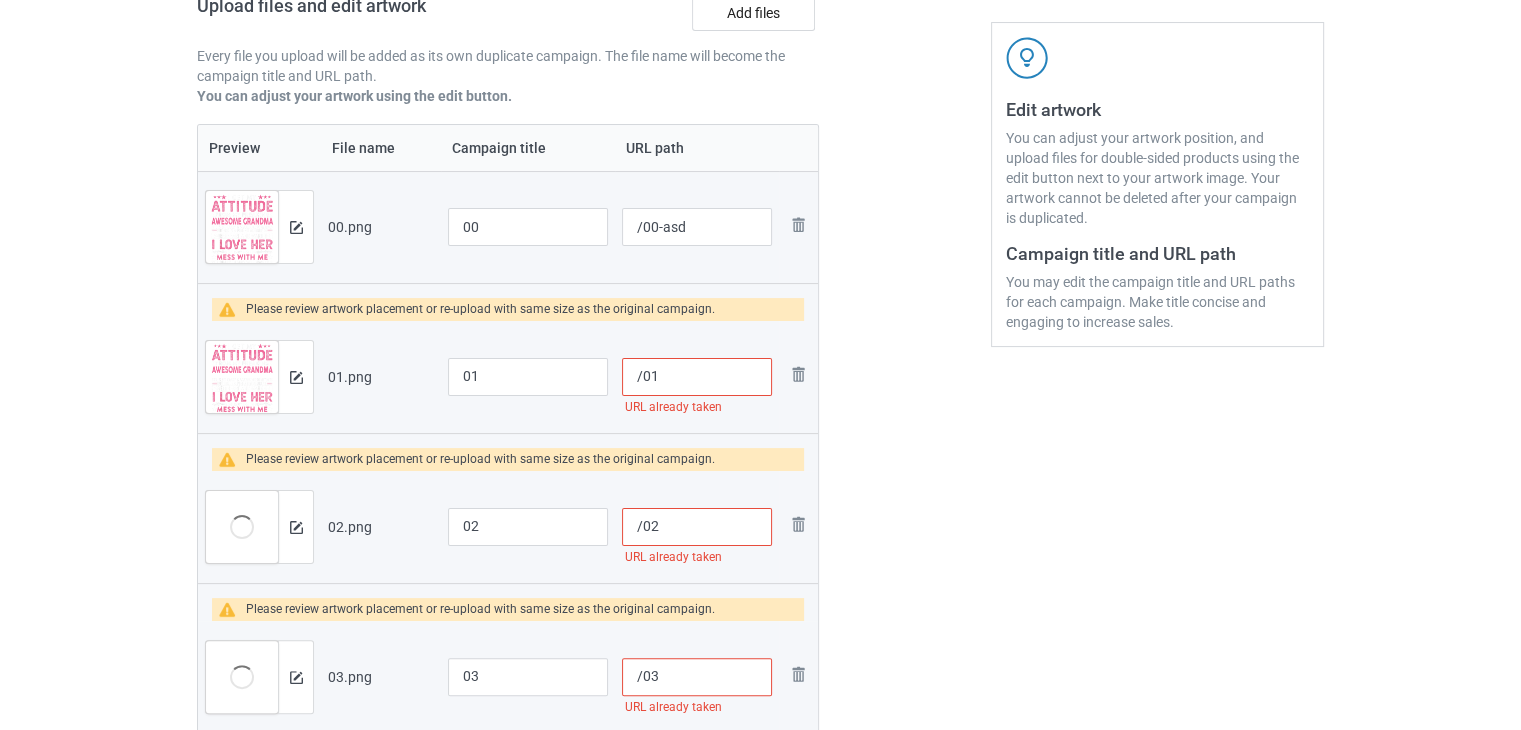 paste on "-asd" 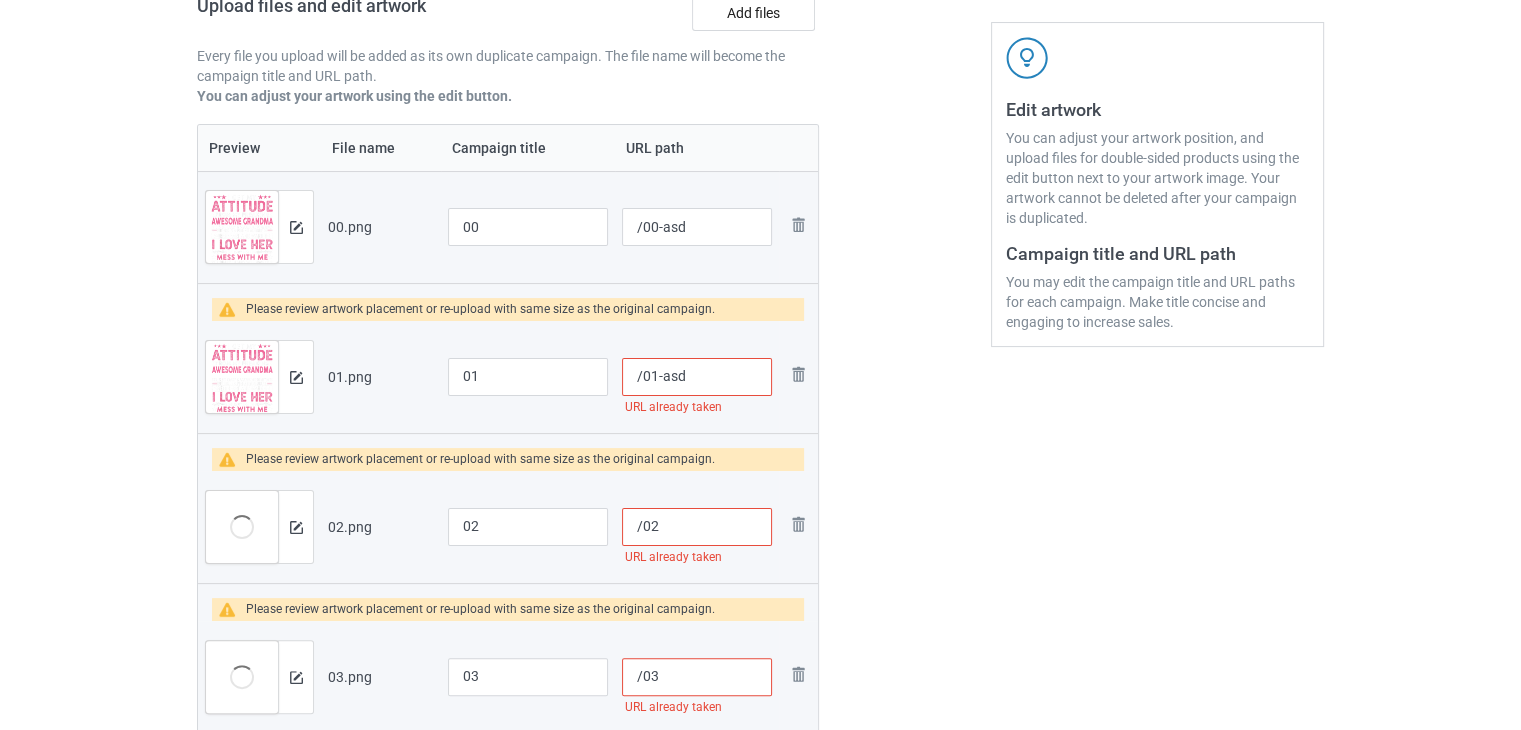 type on "/01-asd" 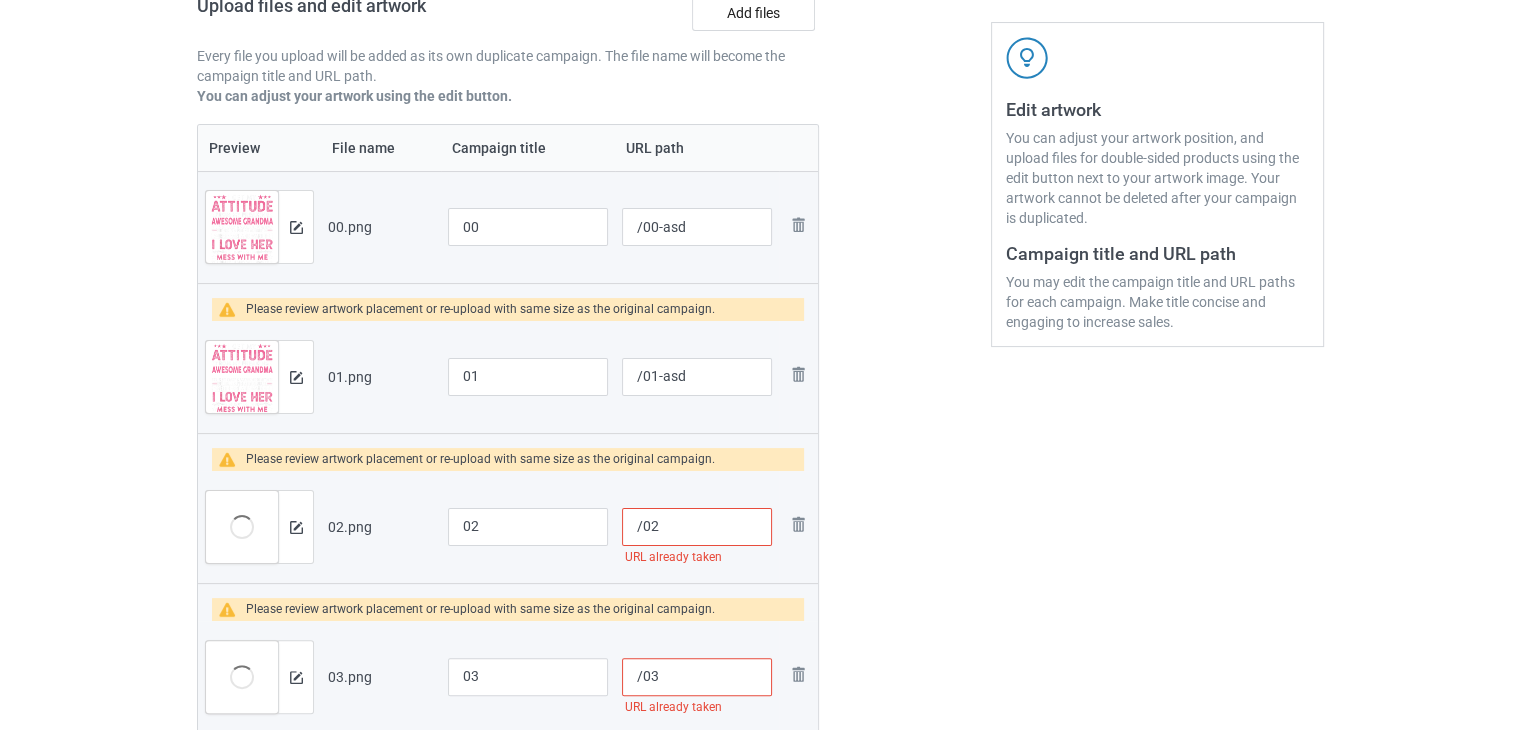 paste on "-asd" 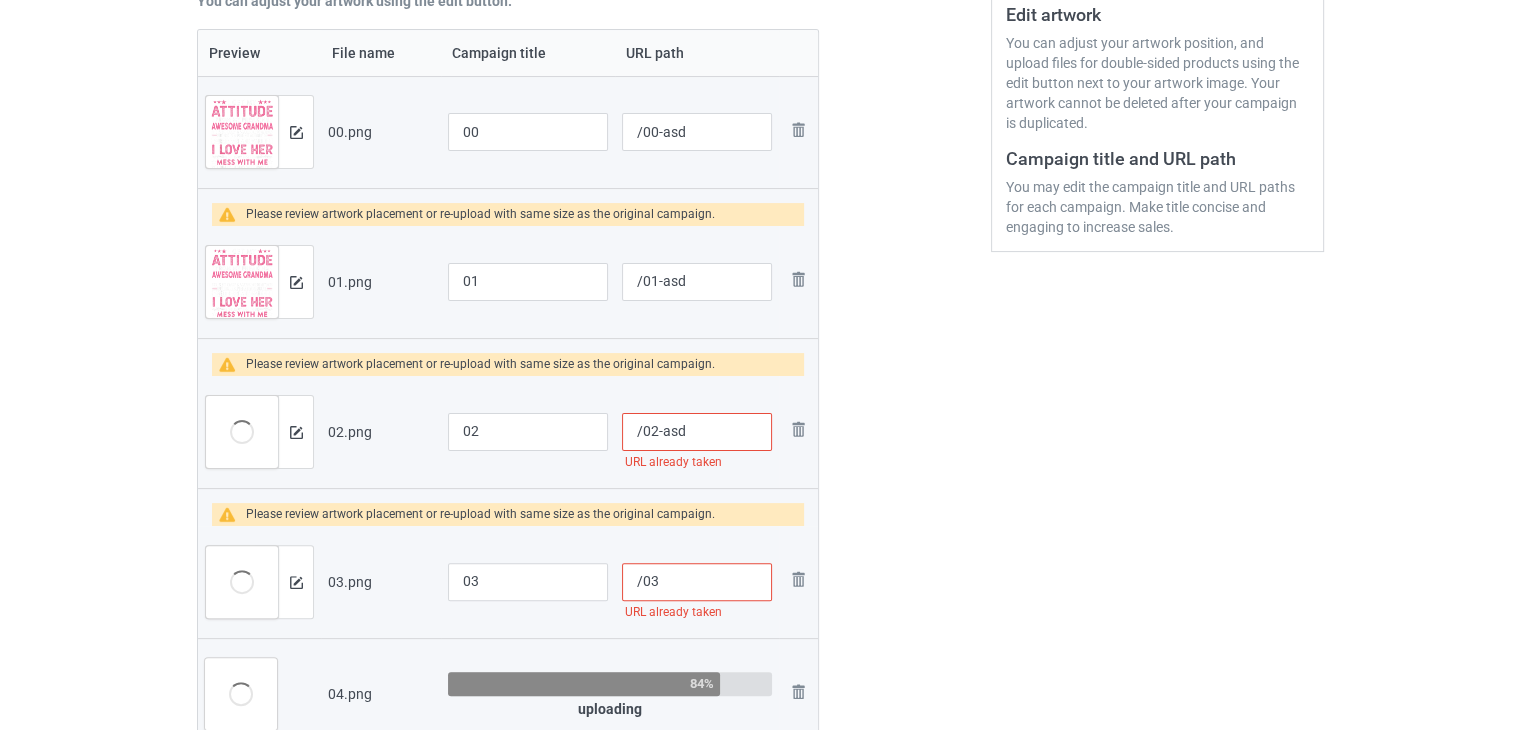 scroll, scrollTop: 442, scrollLeft: 0, axis: vertical 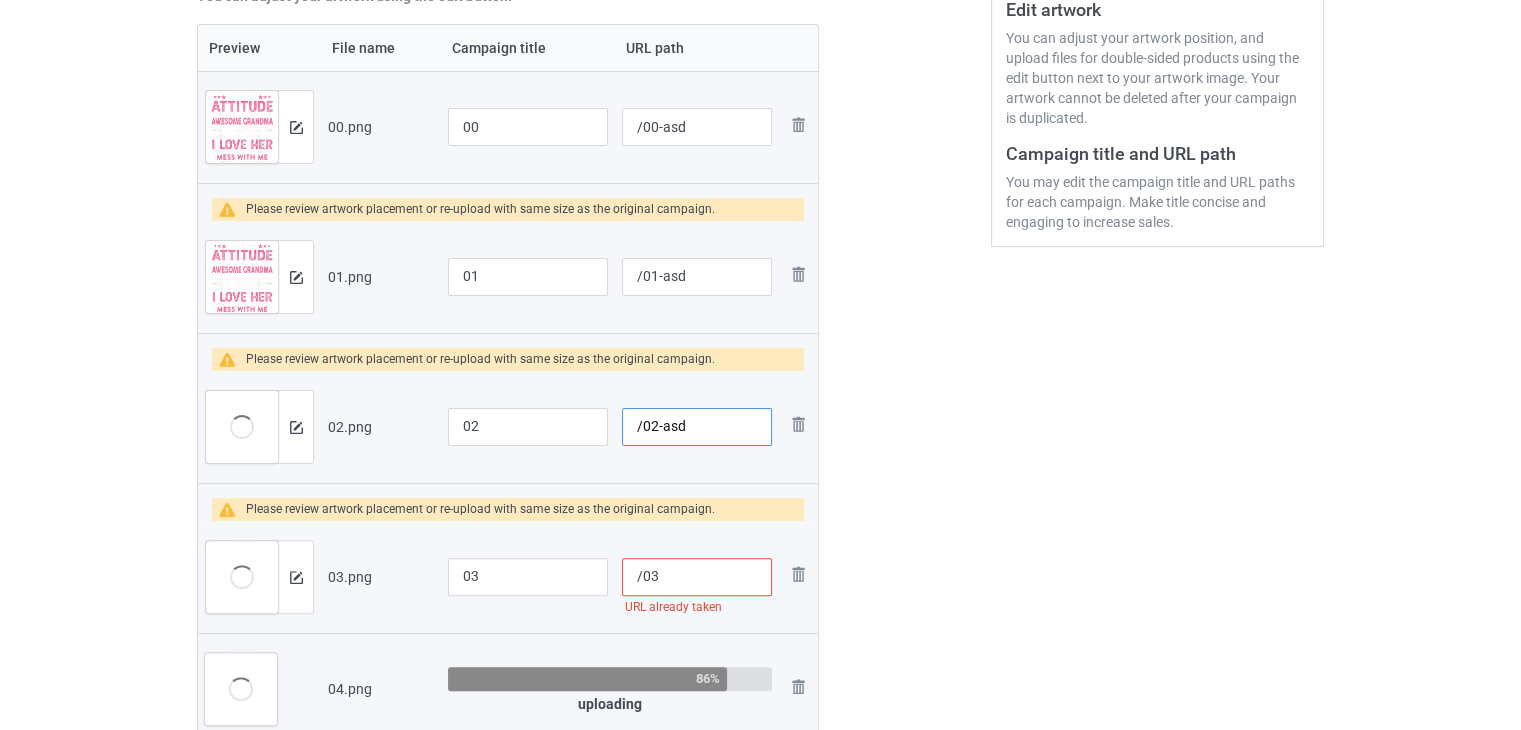 type on "/02-asd" 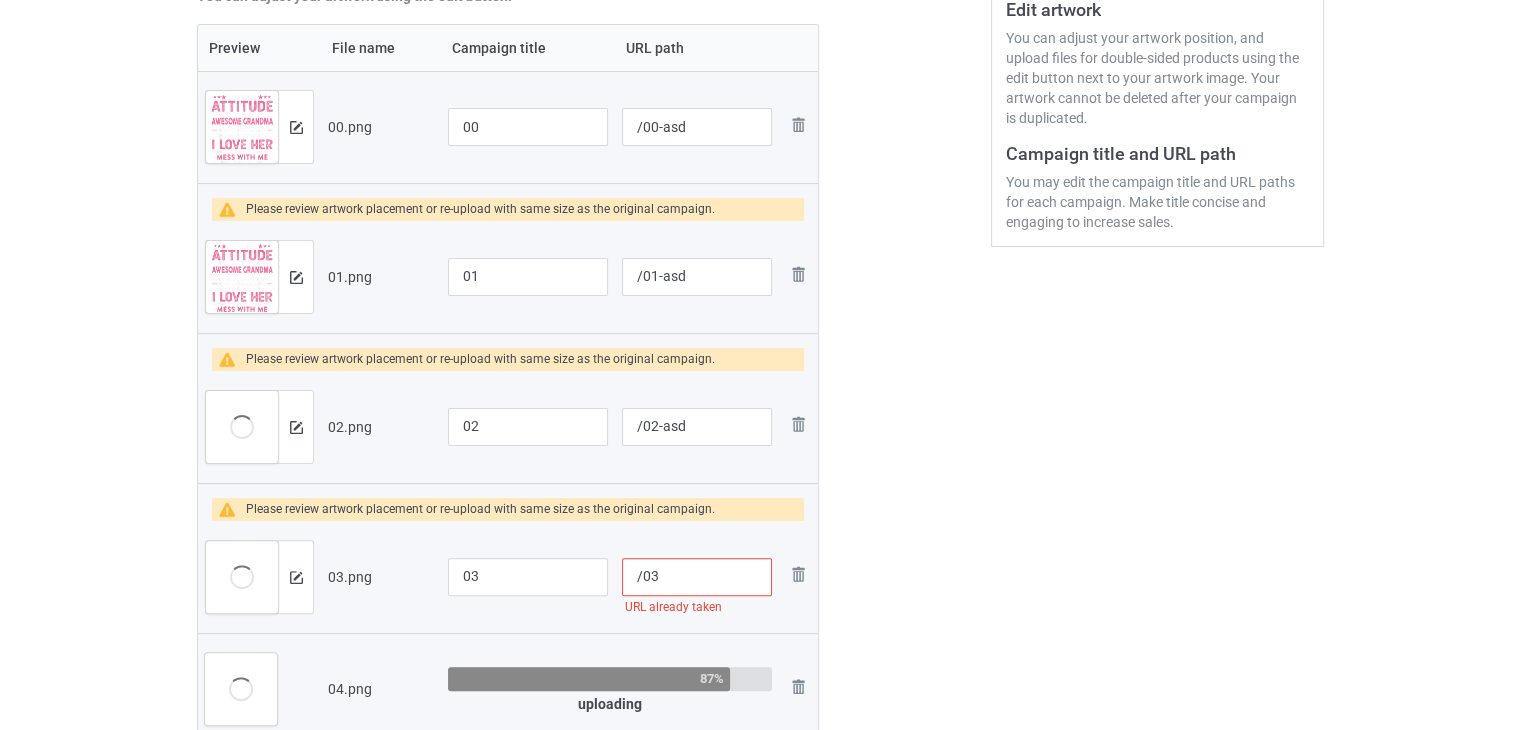 click on "/03" at bounding box center [697, 577] 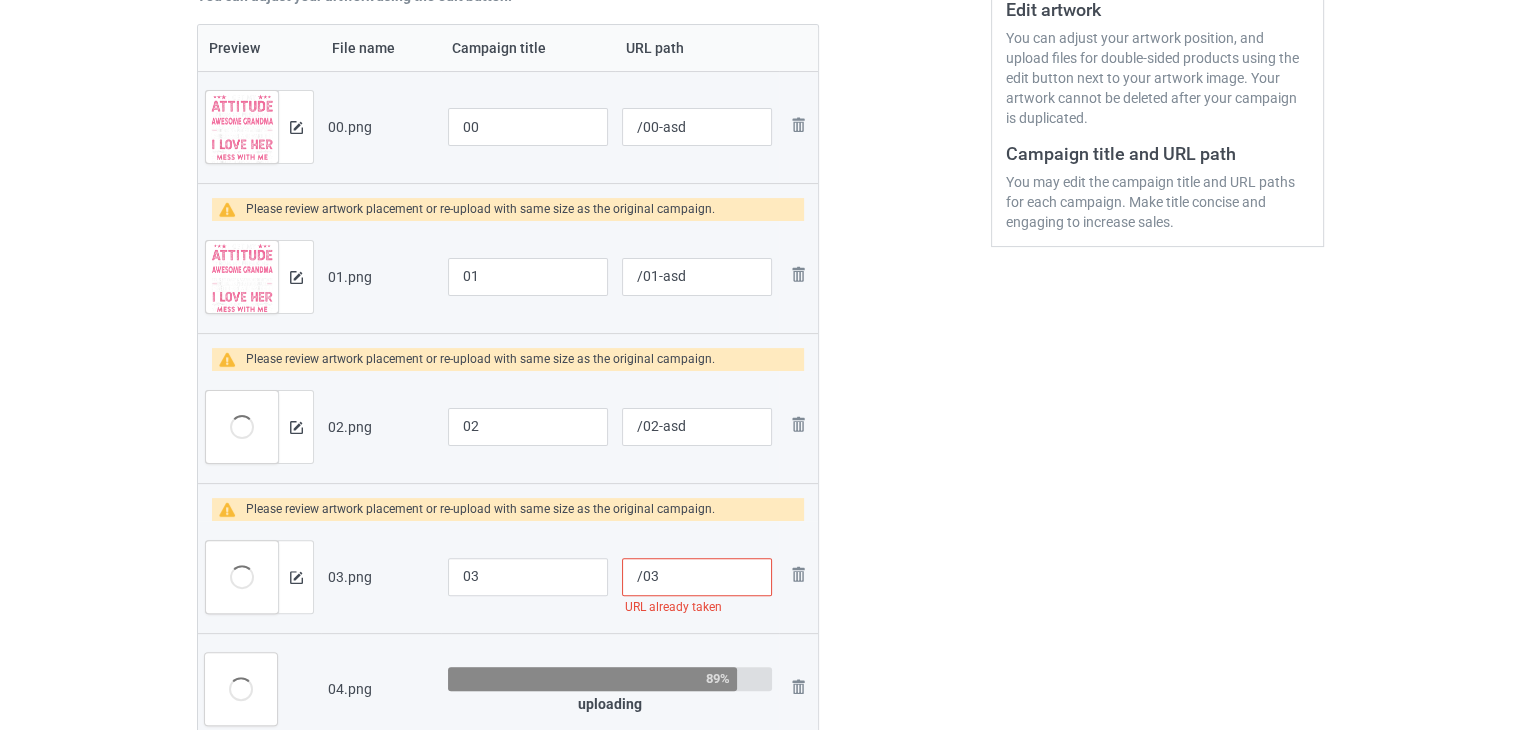 paste on "-asd" 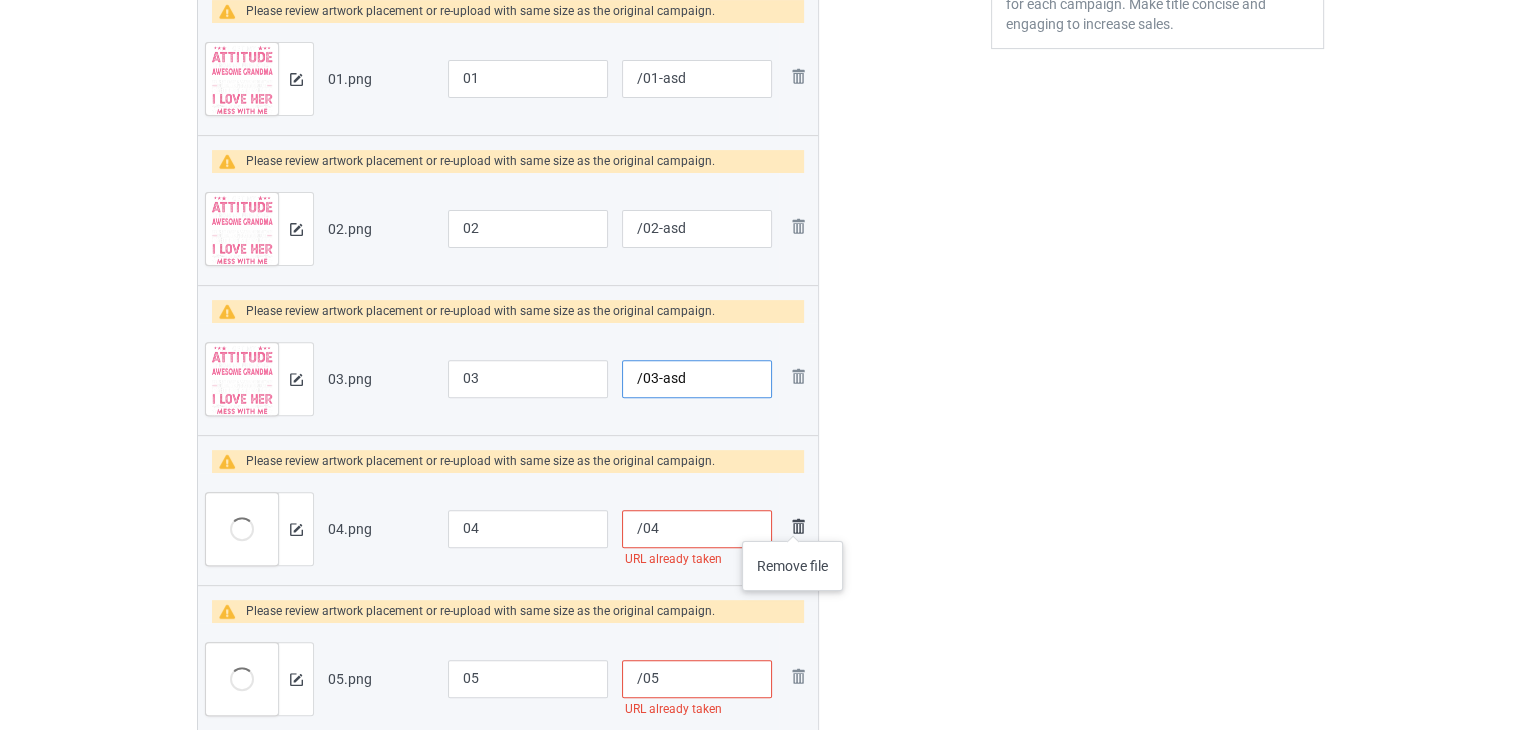 scroll, scrollTop: 642, scrollLeft: 0, axis: vertical 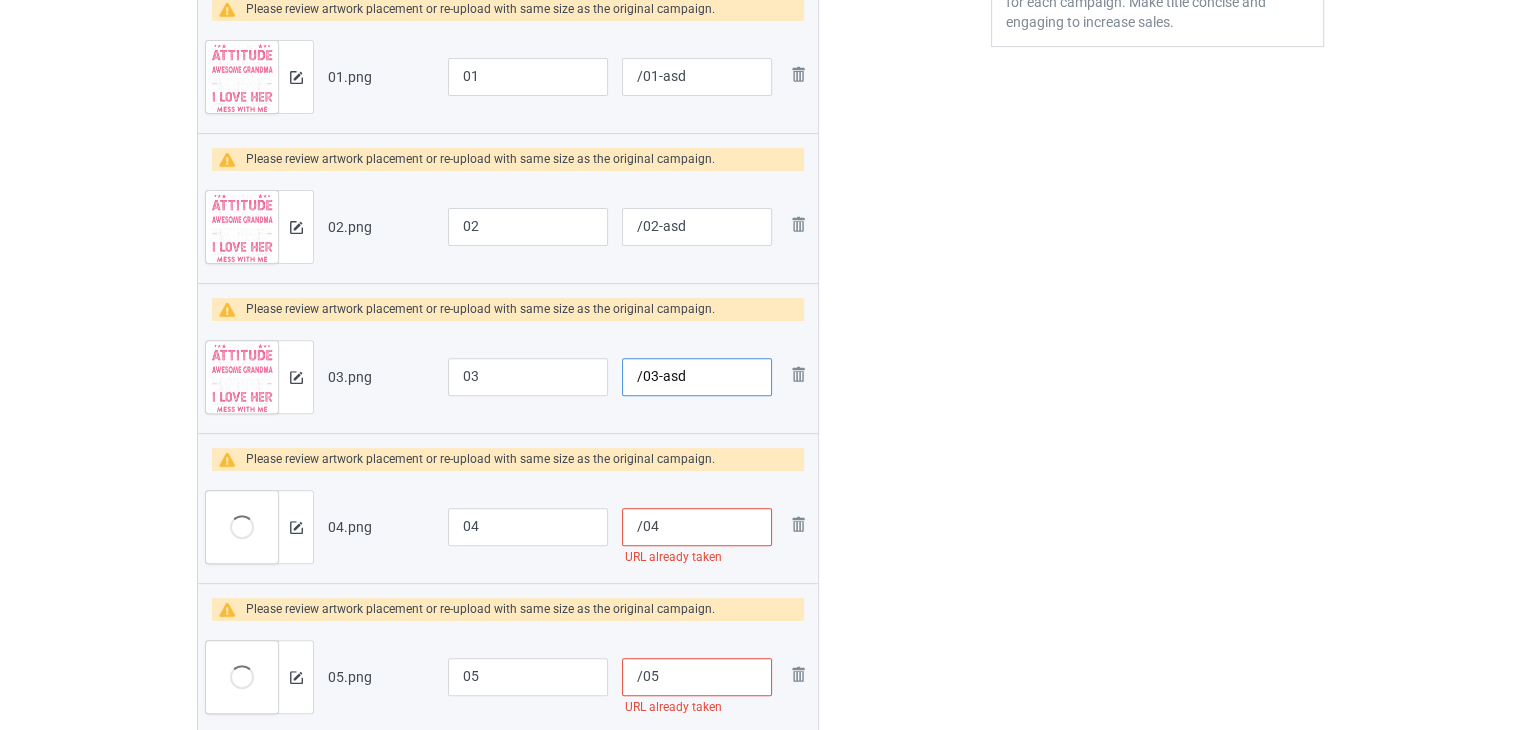 type on "/03-asd" 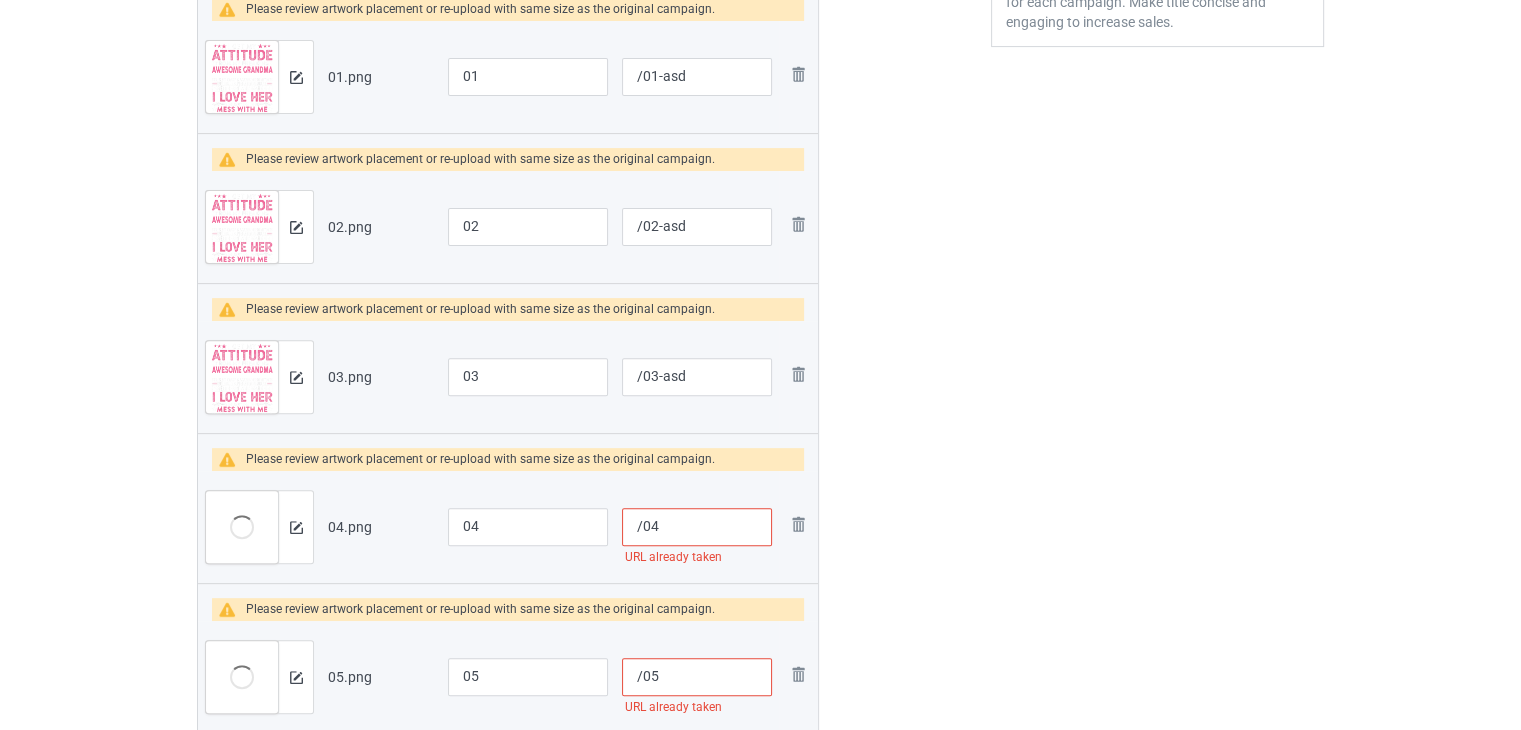 click on "/04" at bounding box center [697, 527] 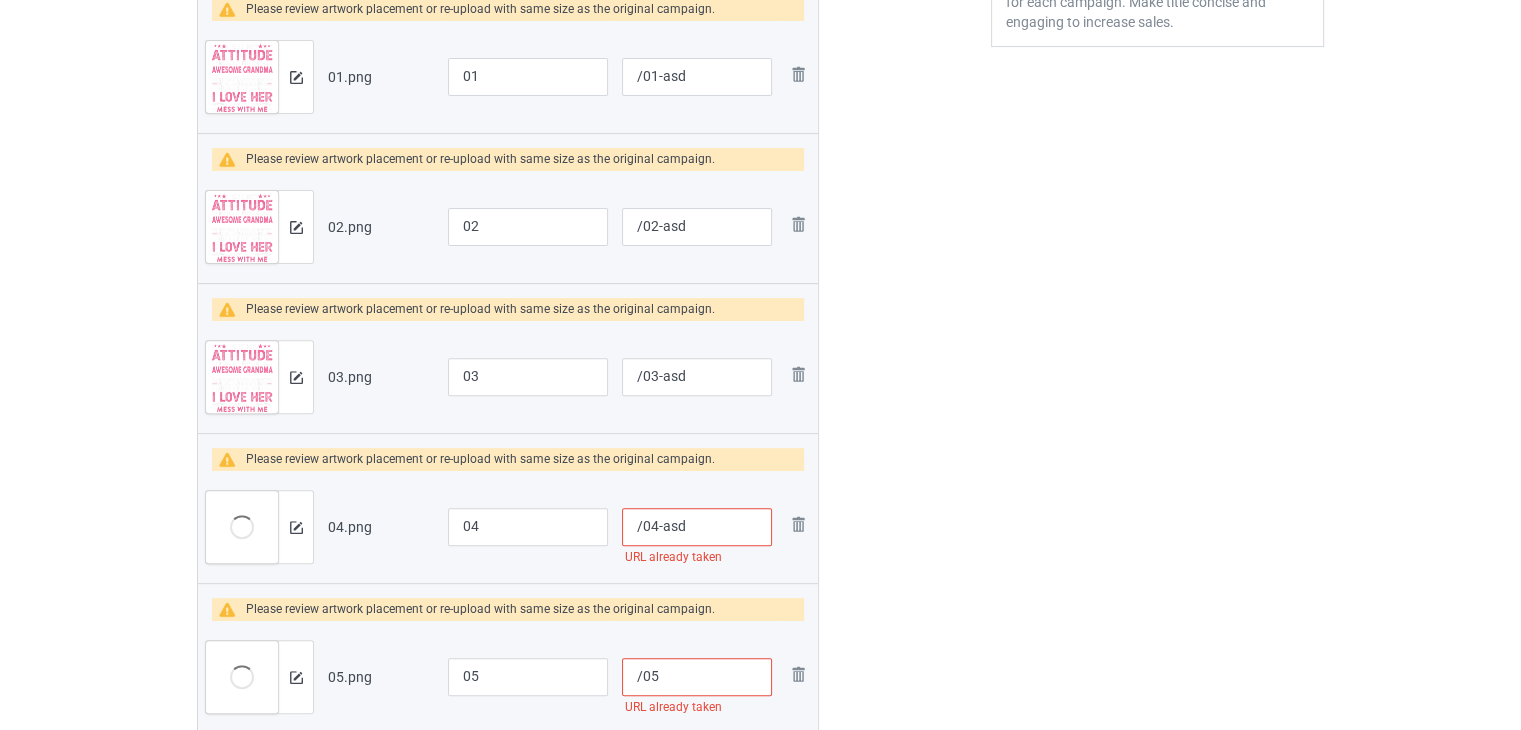 click on "/04-asd" at bounding box center (697, 527) 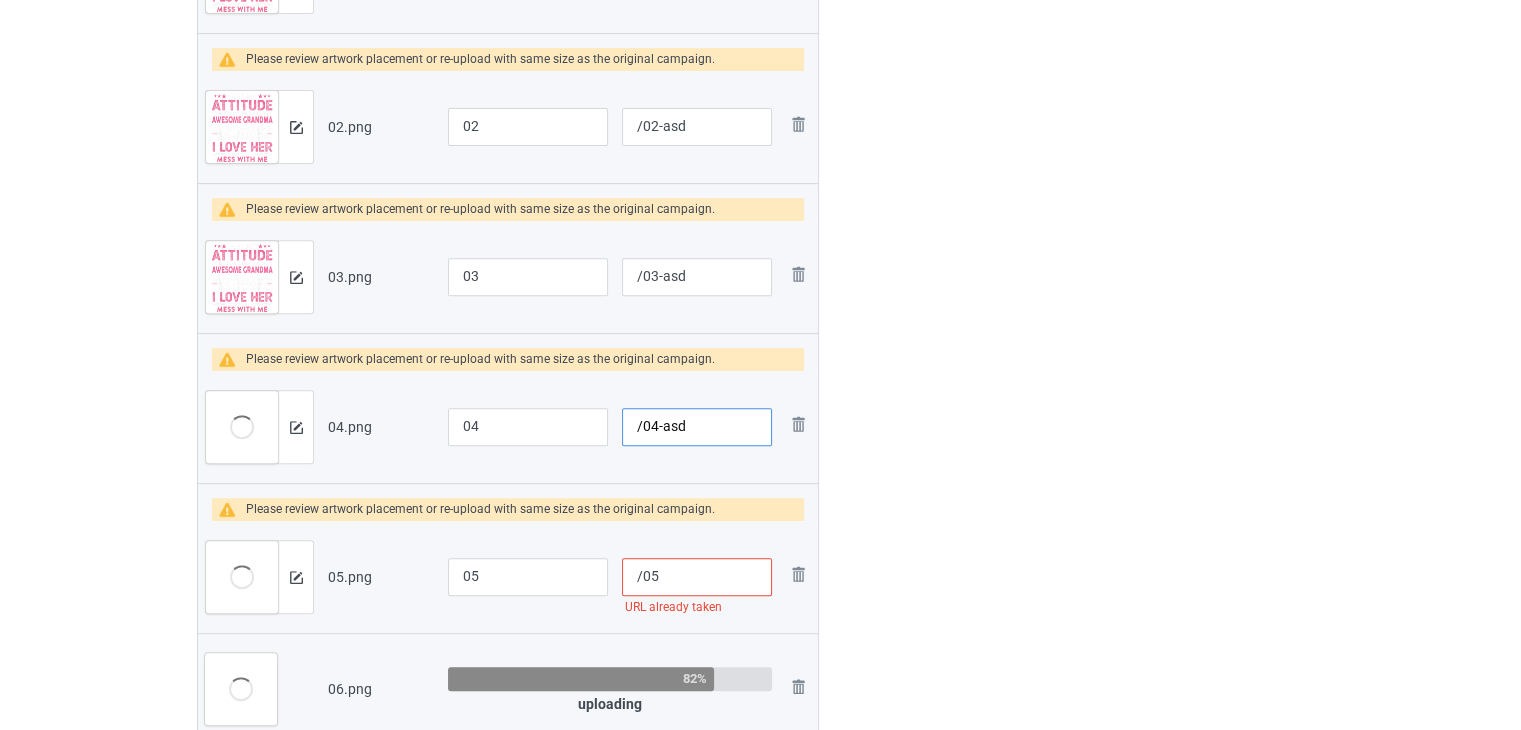 type on "/04-asd" 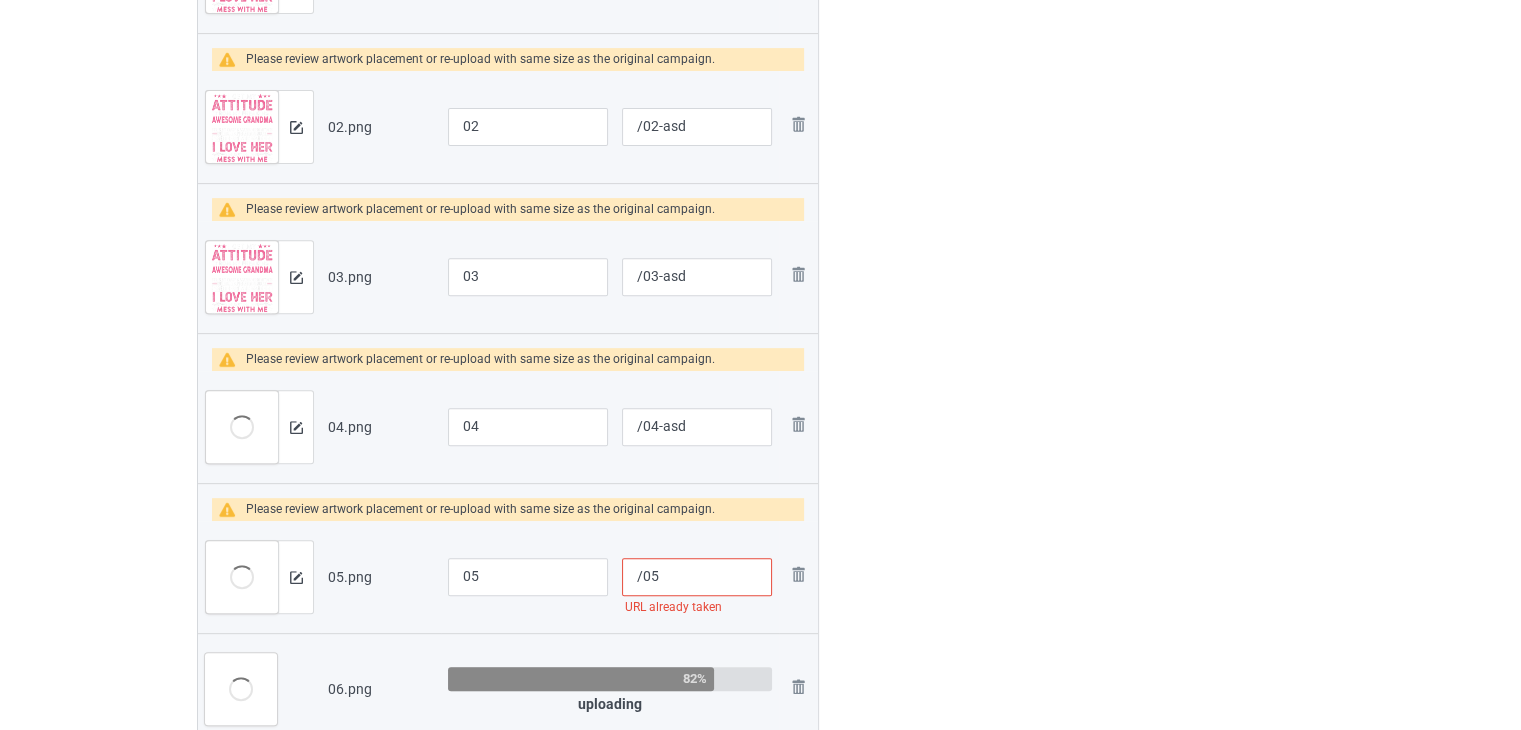 click on "/05" at bounding box center [697, 577] 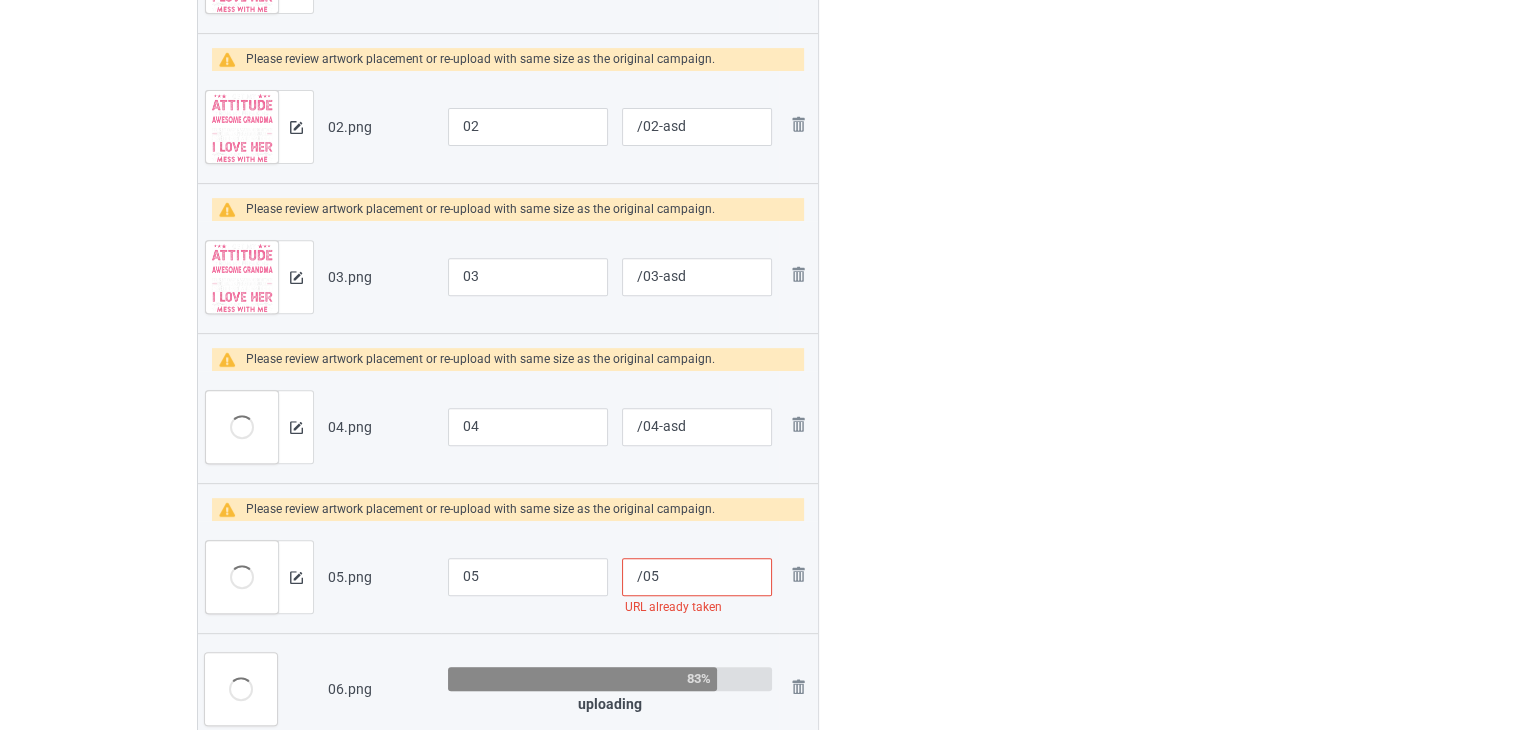 paste on "-asd" 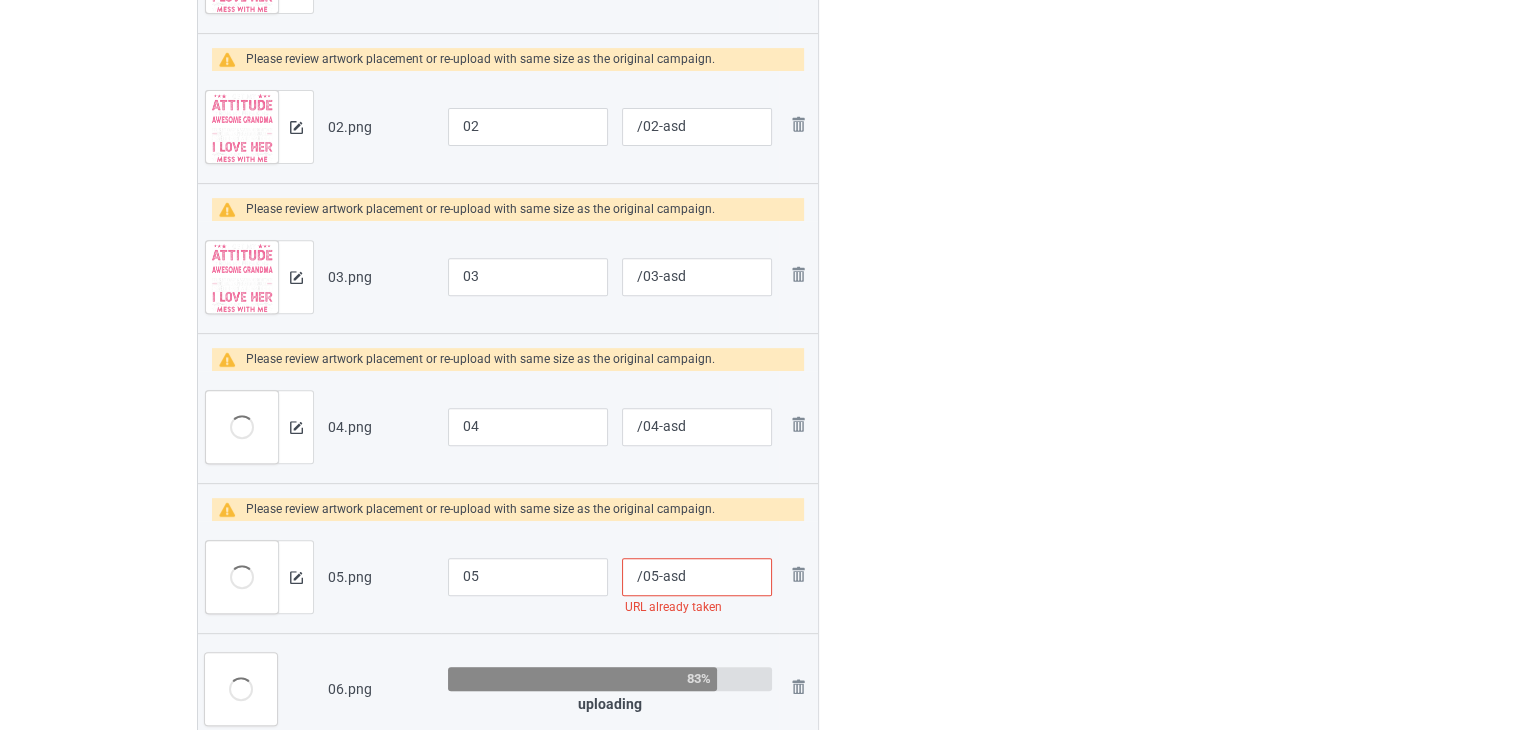 click on "/05-asd" at bounding box center (697, 577) 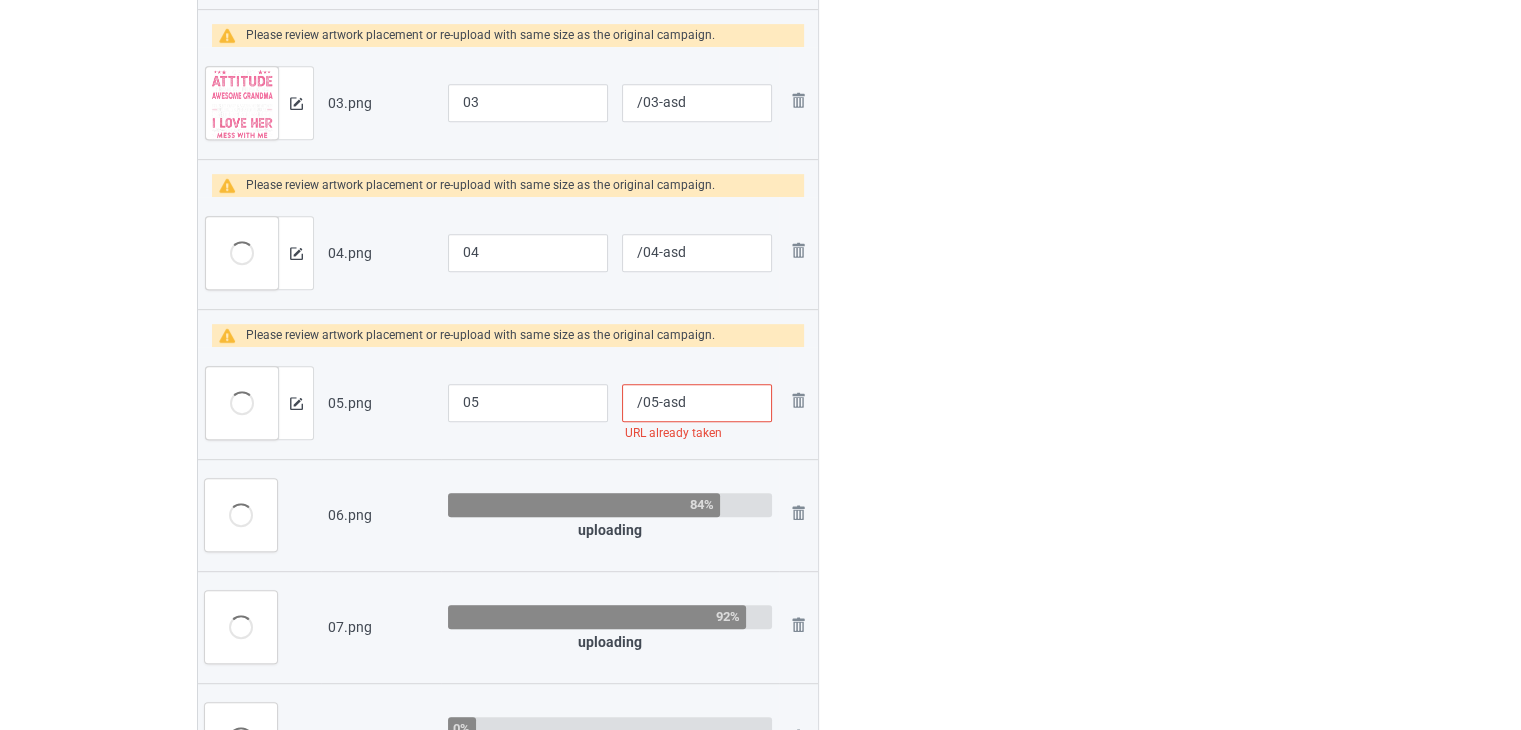 scroll, scrollTop: 942, scrollLeft: 0, axis: vertical 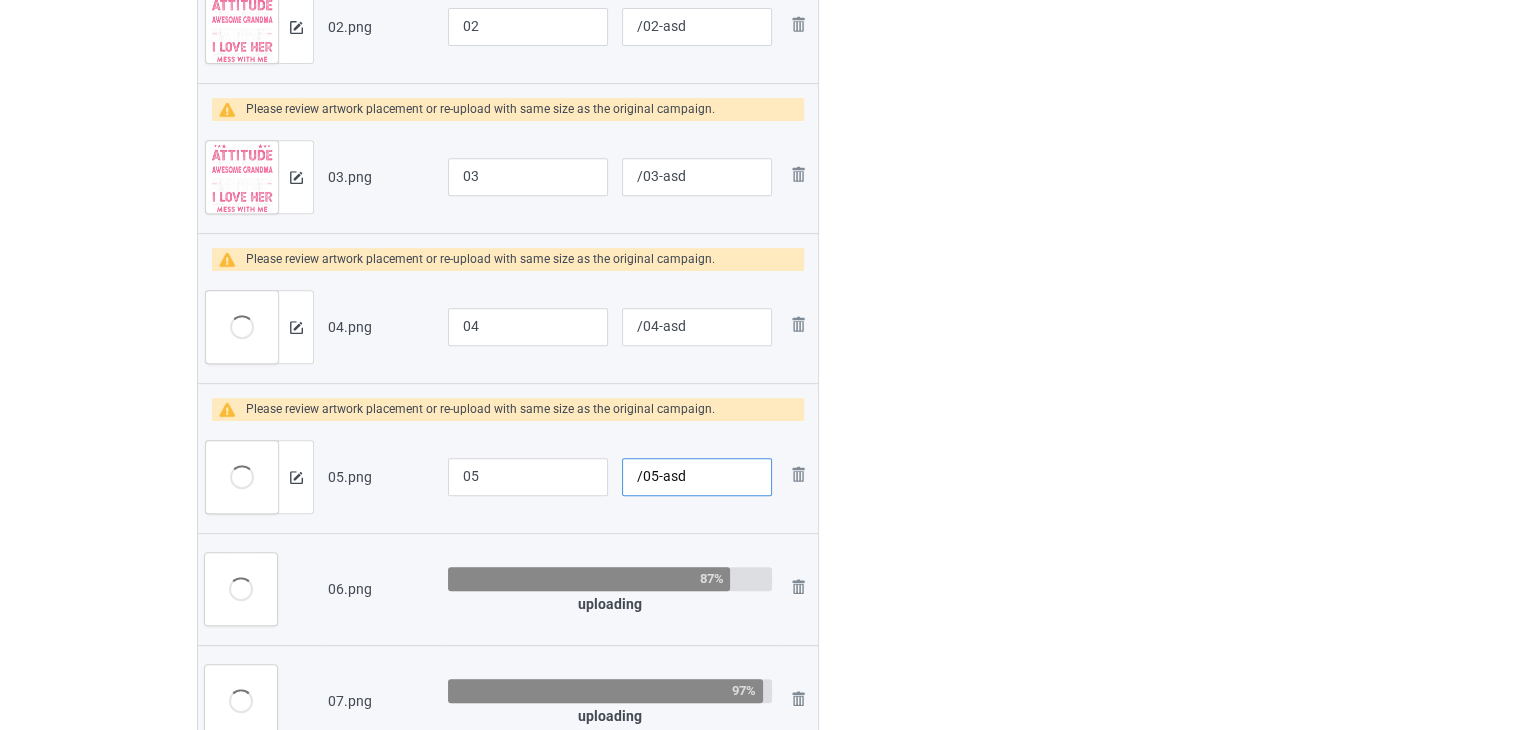 type on "/05-asd" 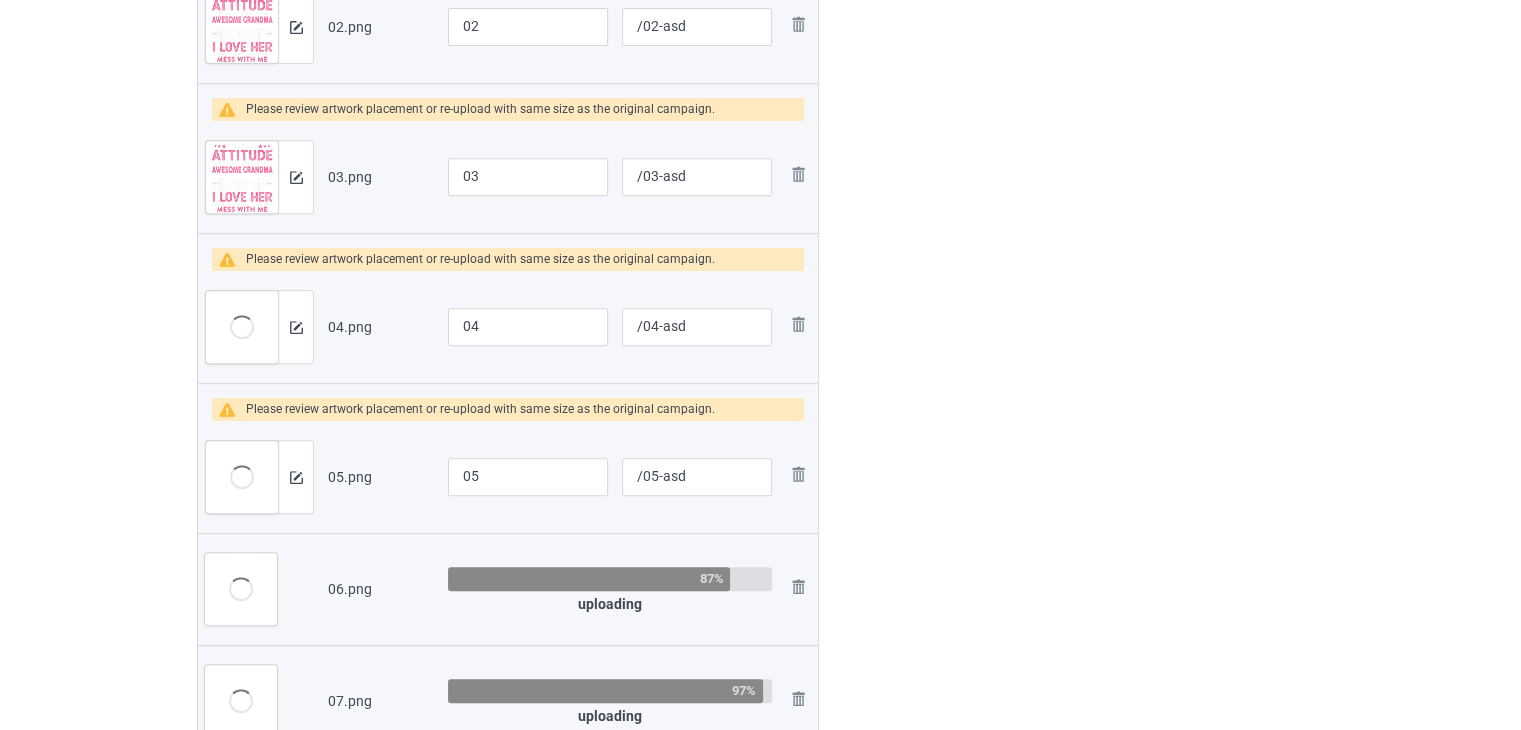 click at bounding box center [905, 337] 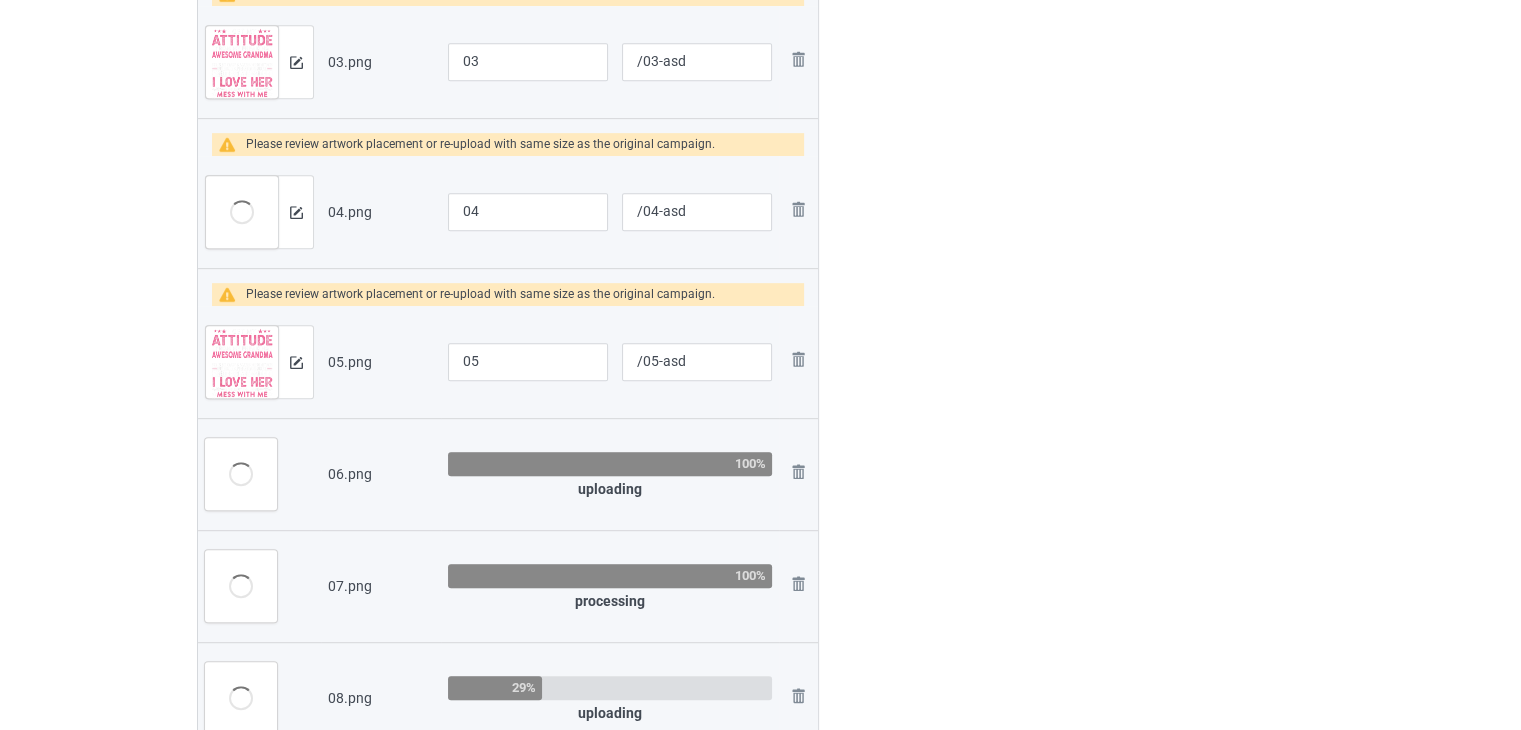 scroll, scrollTop: 1042, scrollLeft: 0, axis: vertical 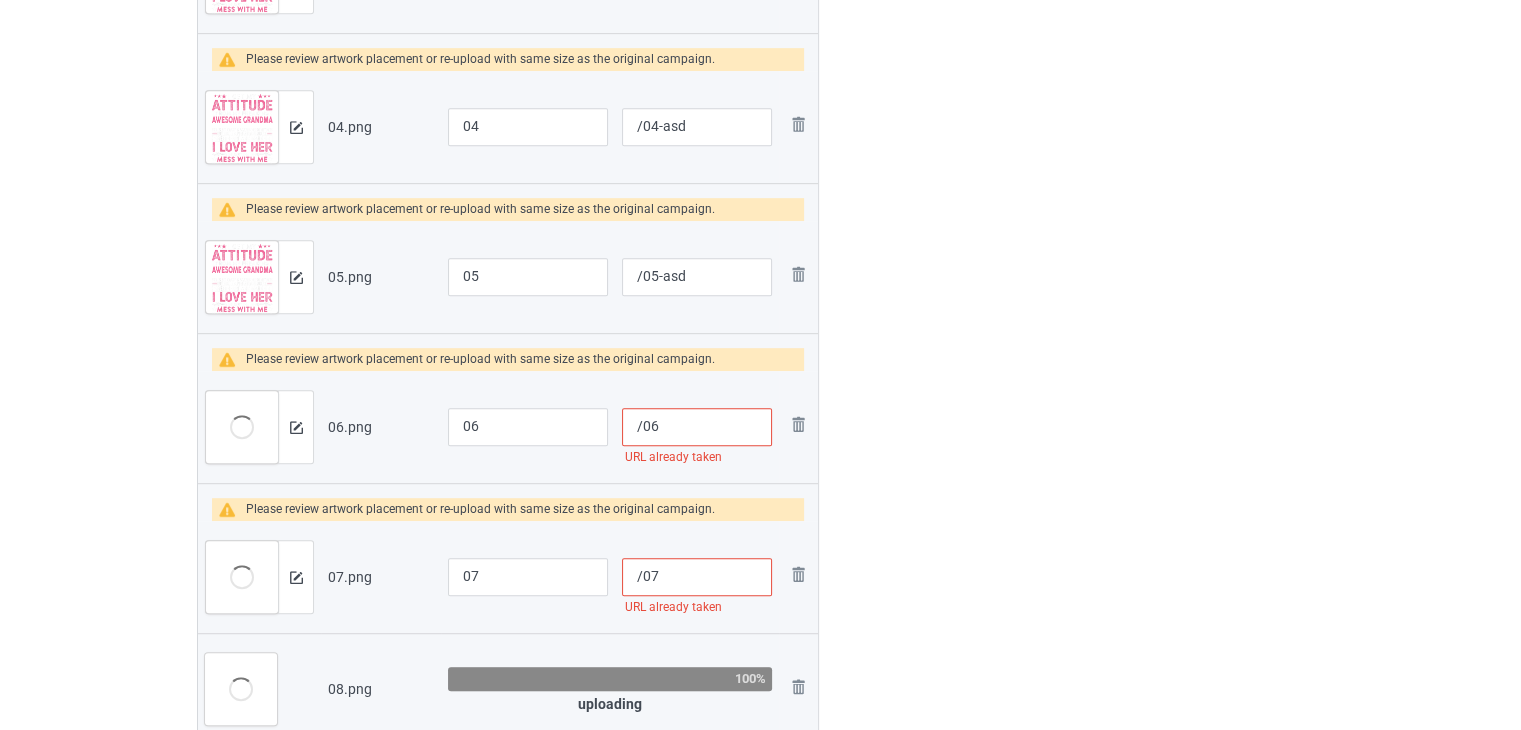 click on "/06" at bounding box center [697, 427] 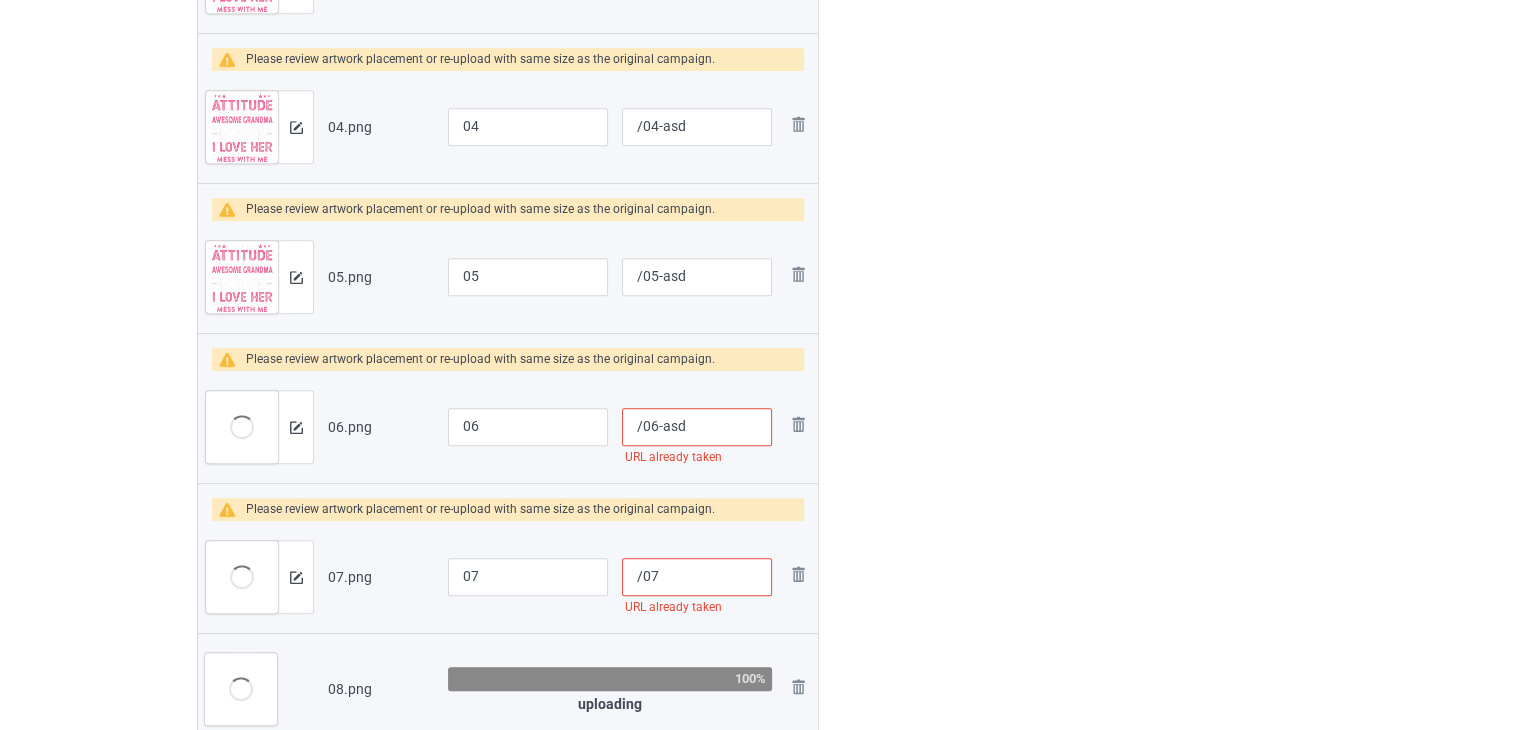 type on "/06-asd" 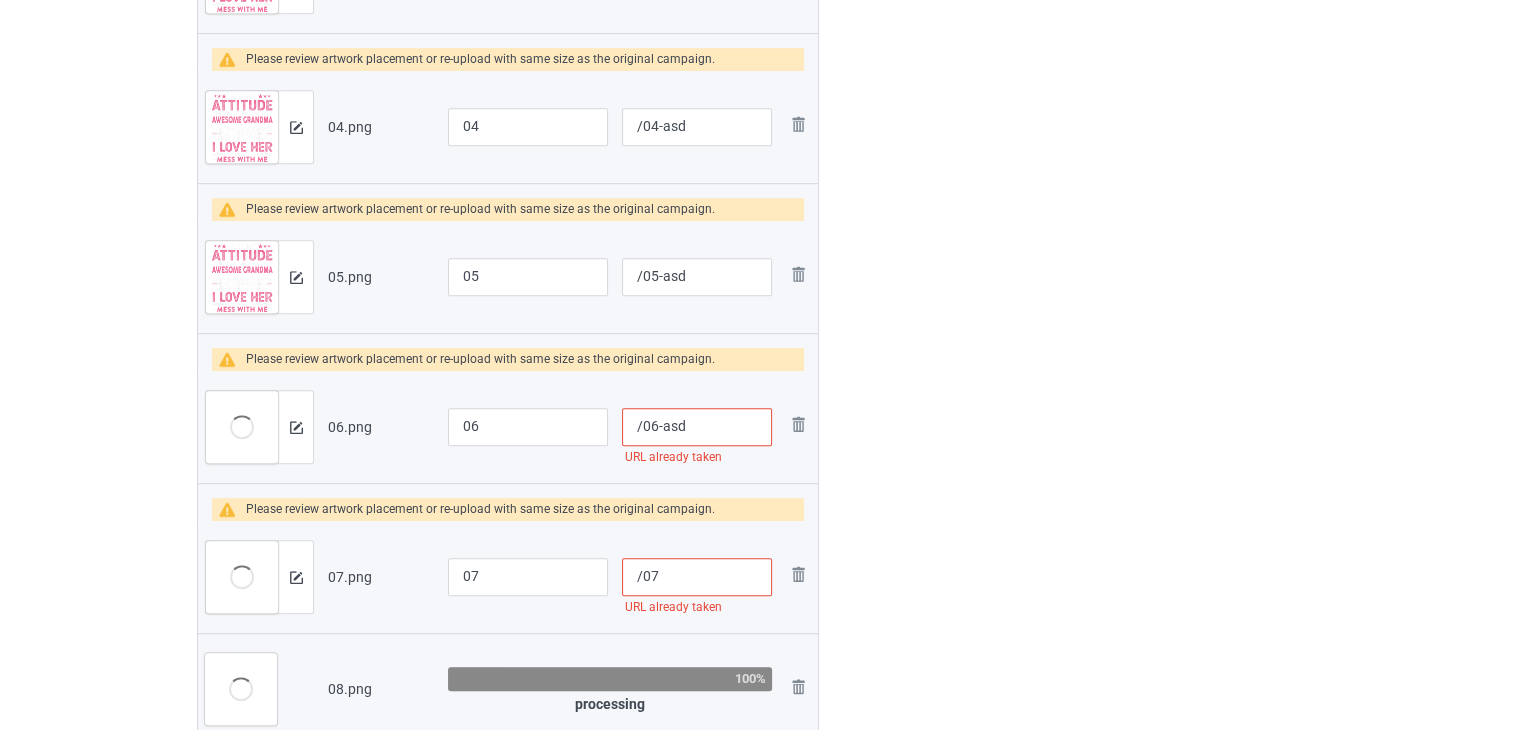 click on "/07" at bounding box center (697, 577) 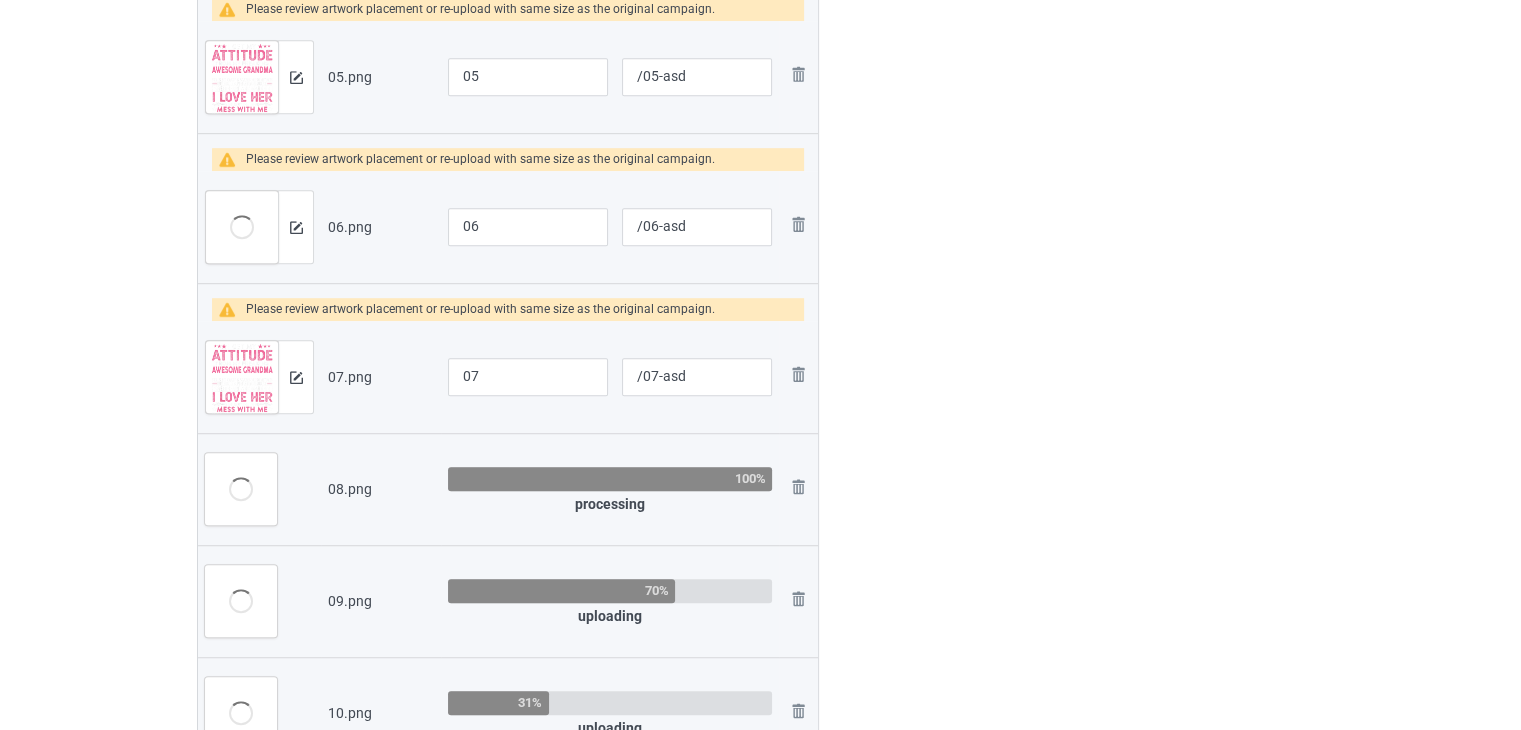 click on "Edit artwork You can adjust your artwork position, and upload files for double-sided products using the edit button next to your artwork image. Your artwork cannot be deleted after your campaign is duplicated. Campaign title and URL path You may edit the campaign title and URL paths for each campaign. Make title concise and engaging to increase sales." at bounding box center [1157, -25] 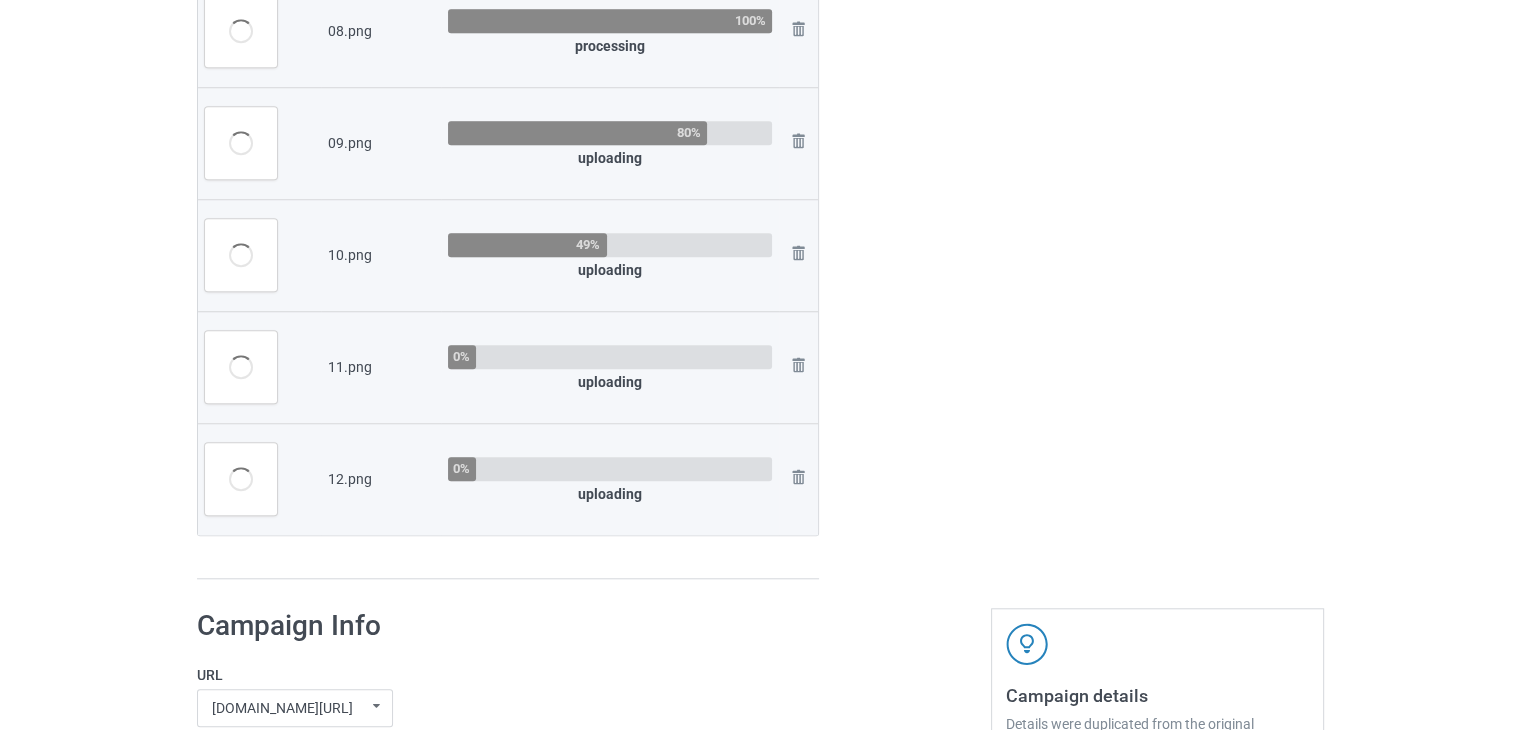 scroll, scrollTop: 1300, scrollLeft: 0, axis: vertical 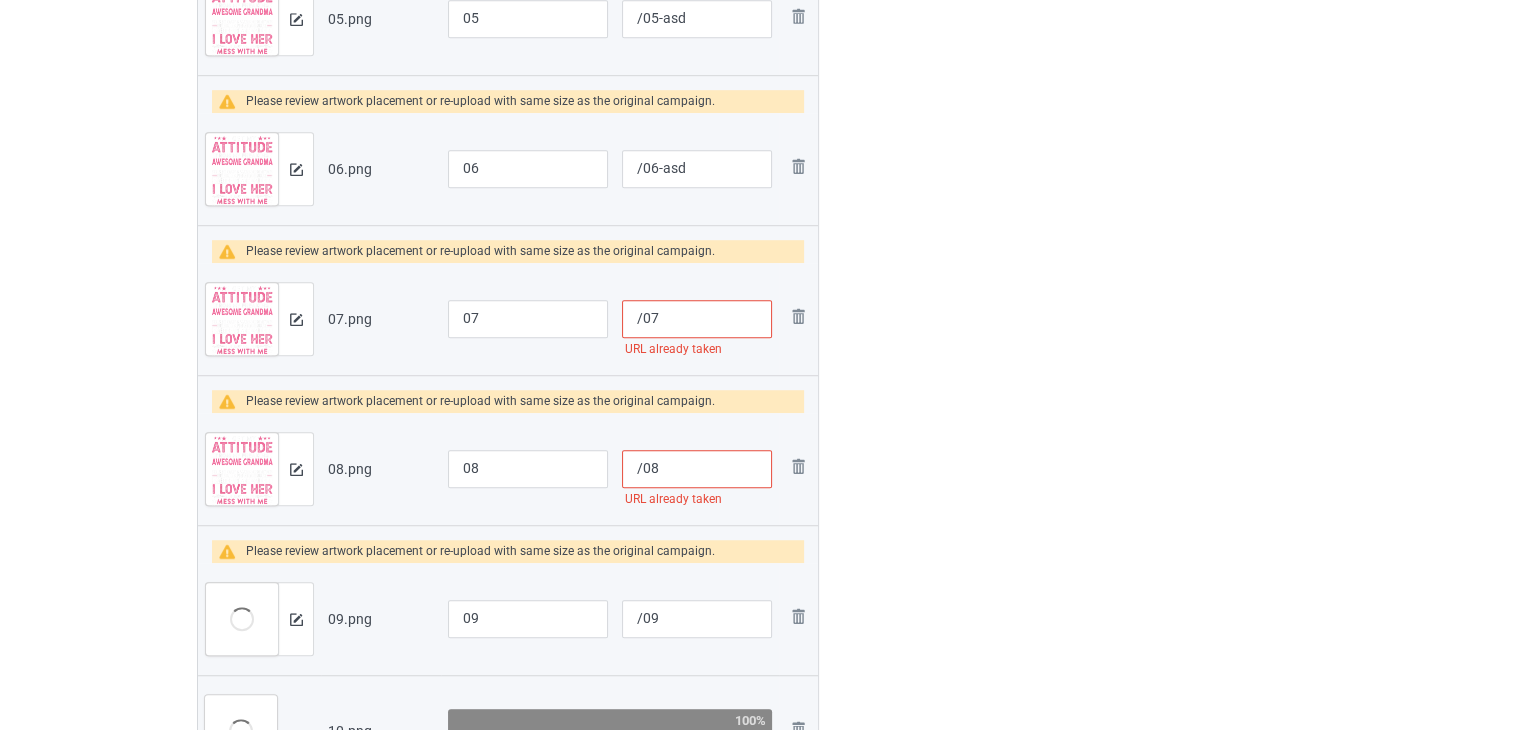 click on "/07" at bounding box center [697, 319] 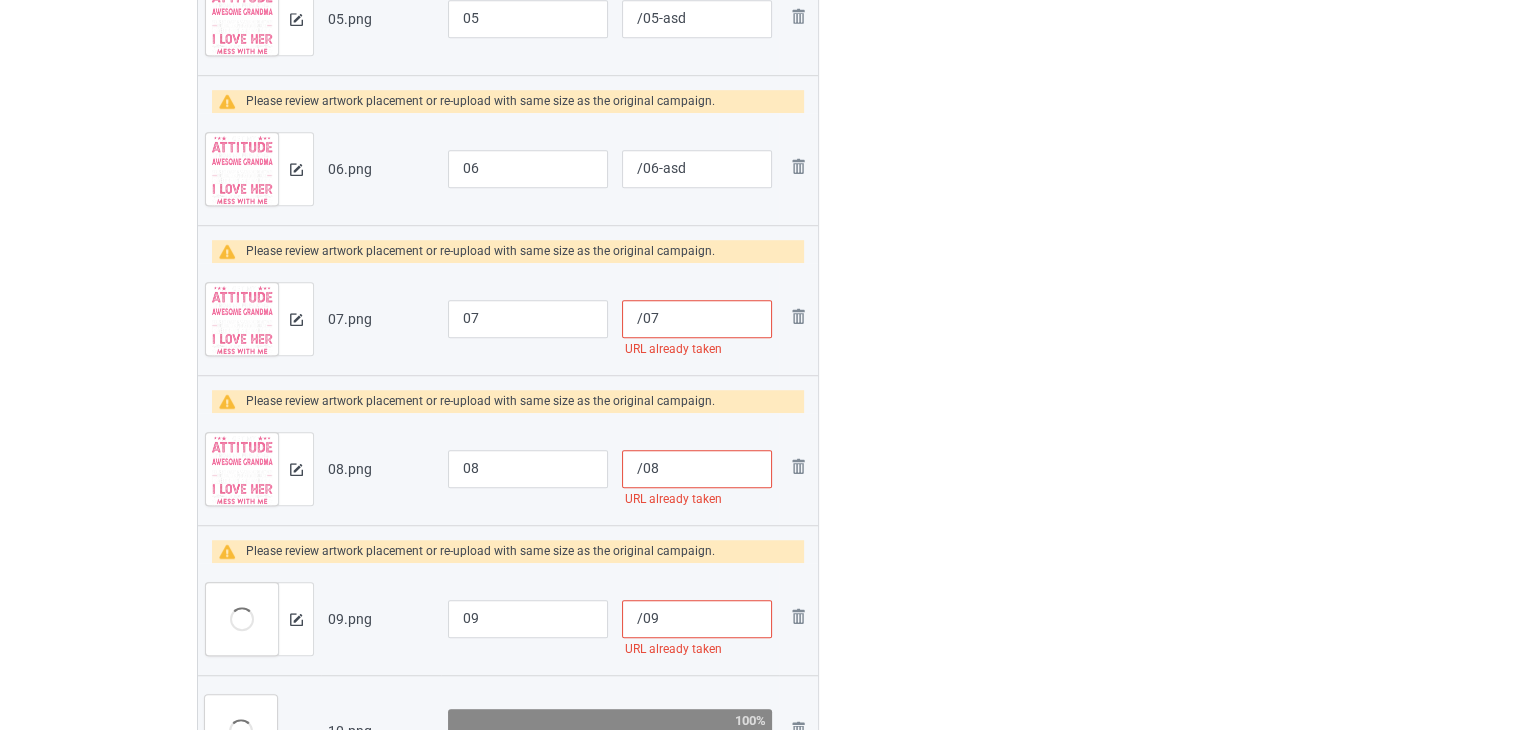 paste on "-asd" 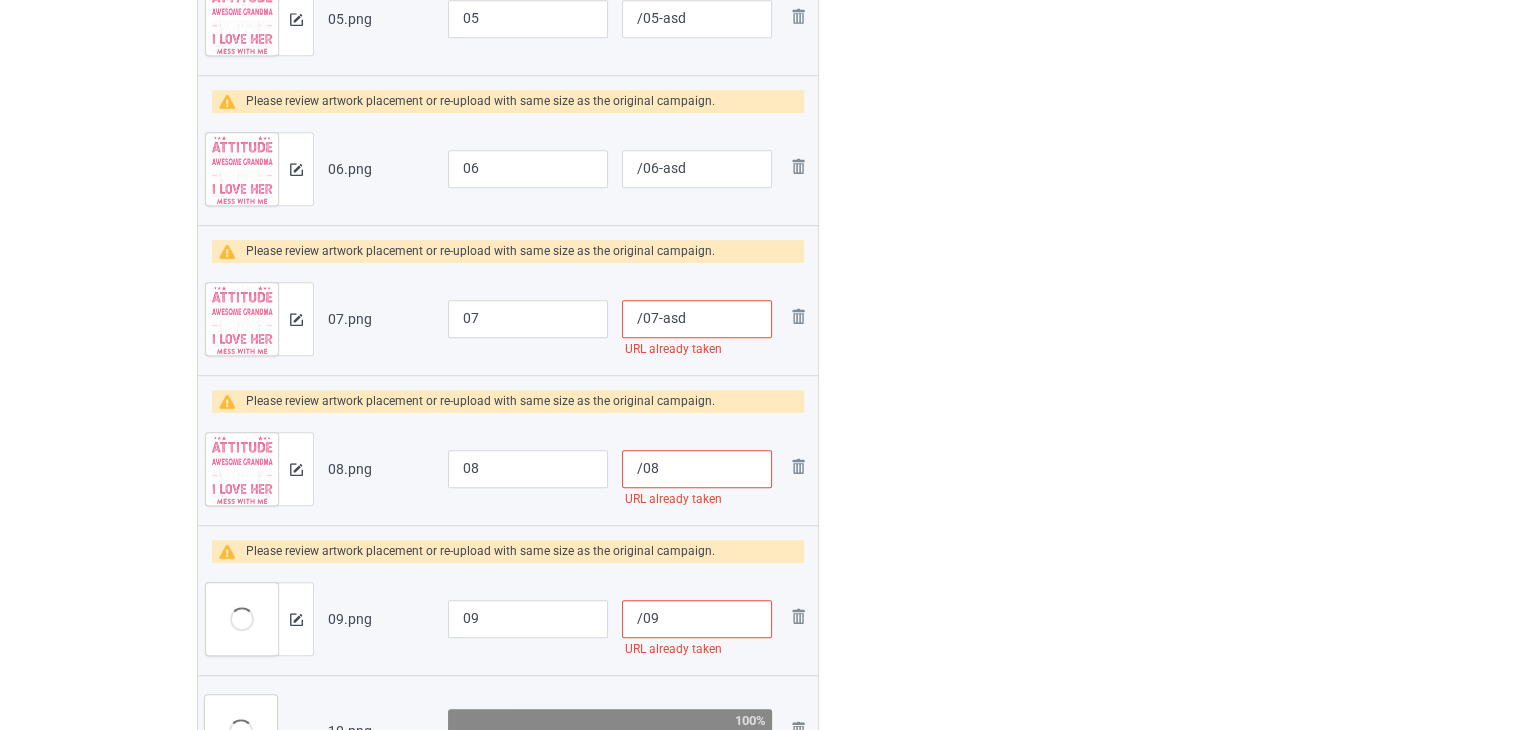 type on "/07-asd" 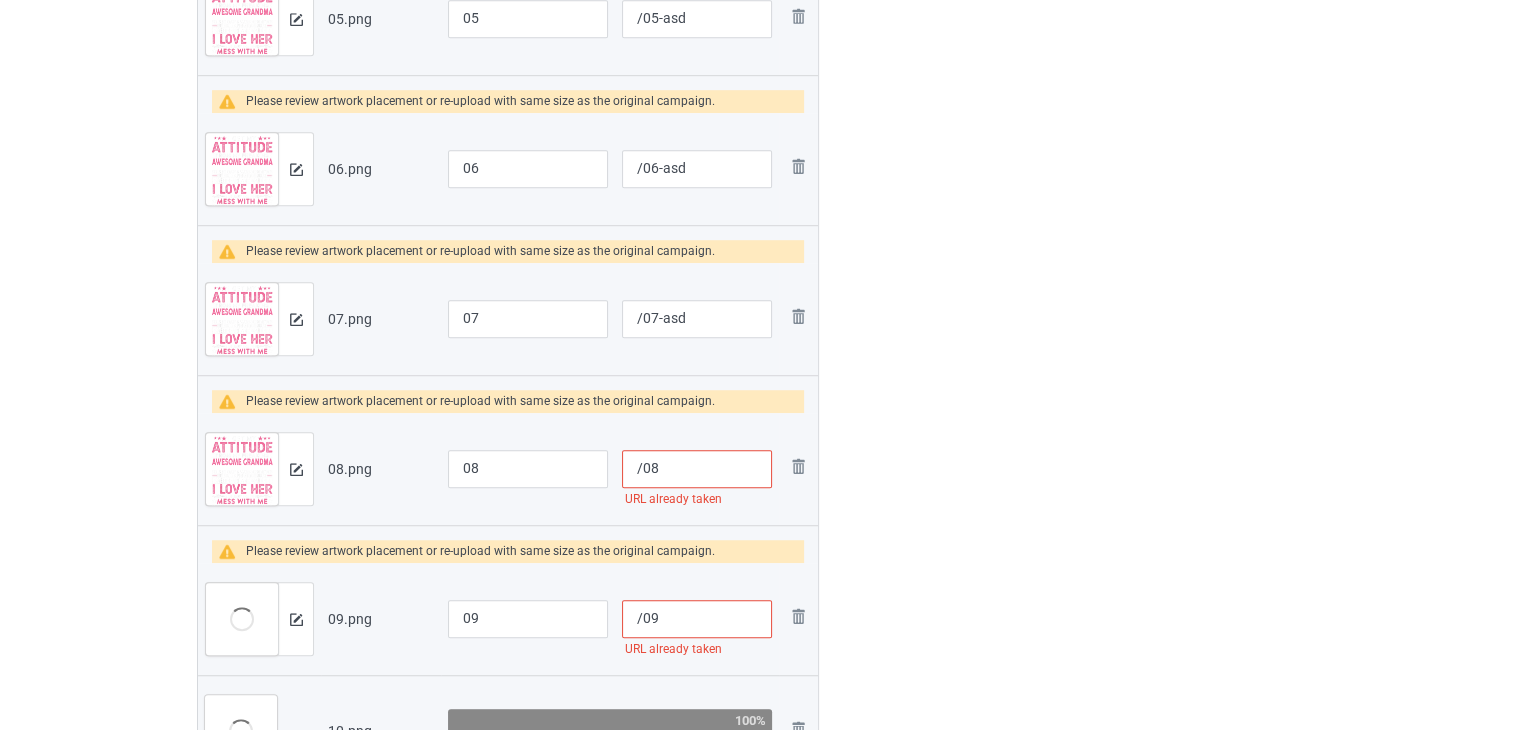 paste on "-asd" 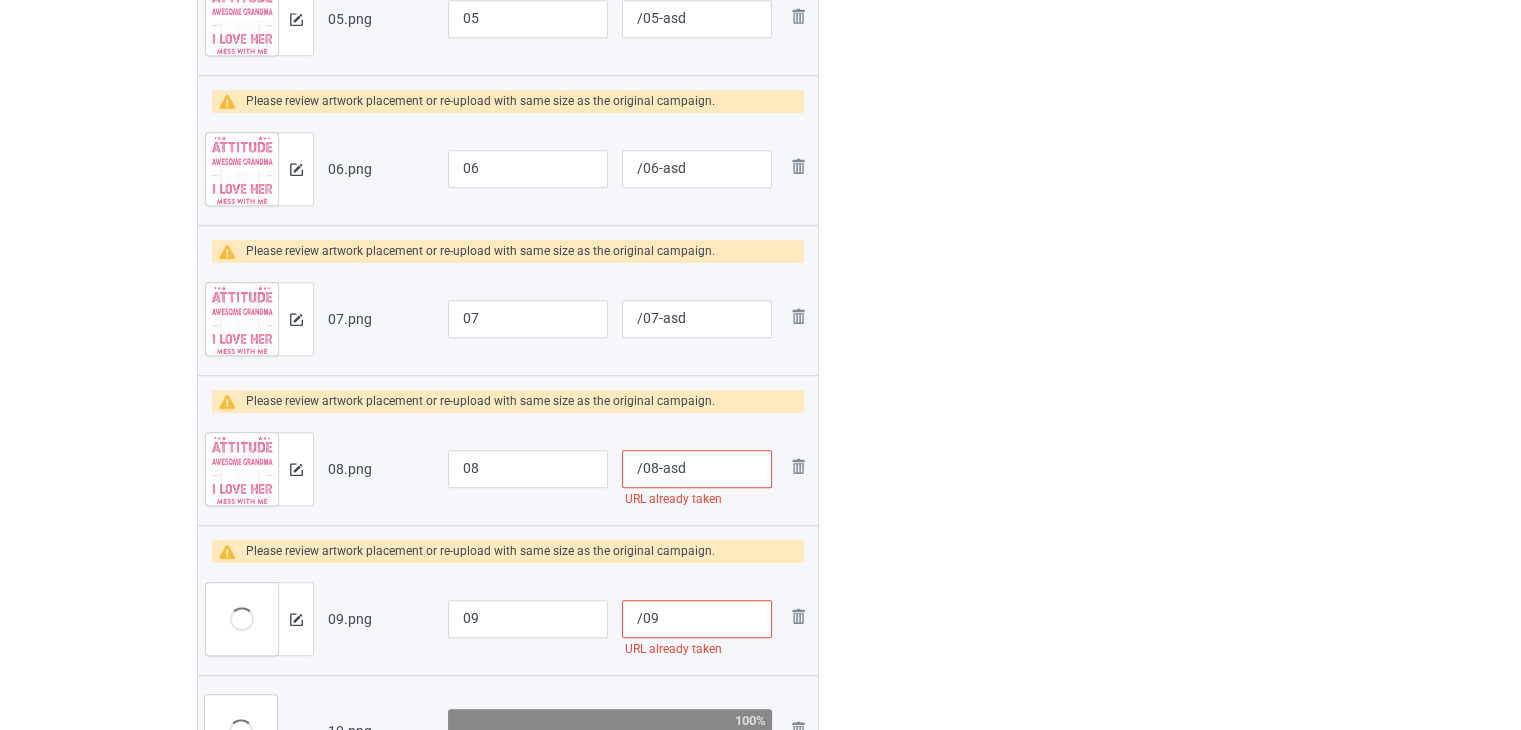 type on "/08-asd" 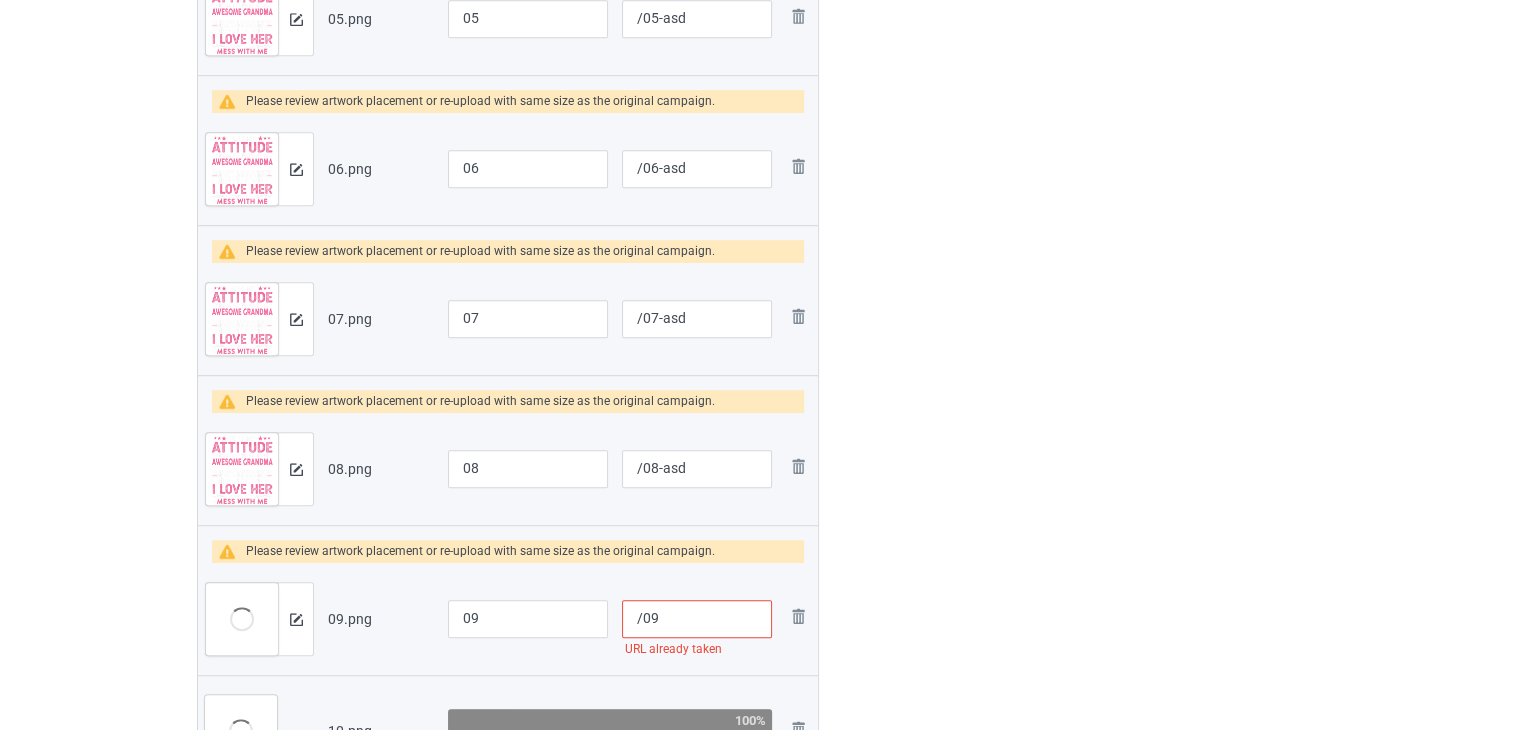 paste on "-asd" 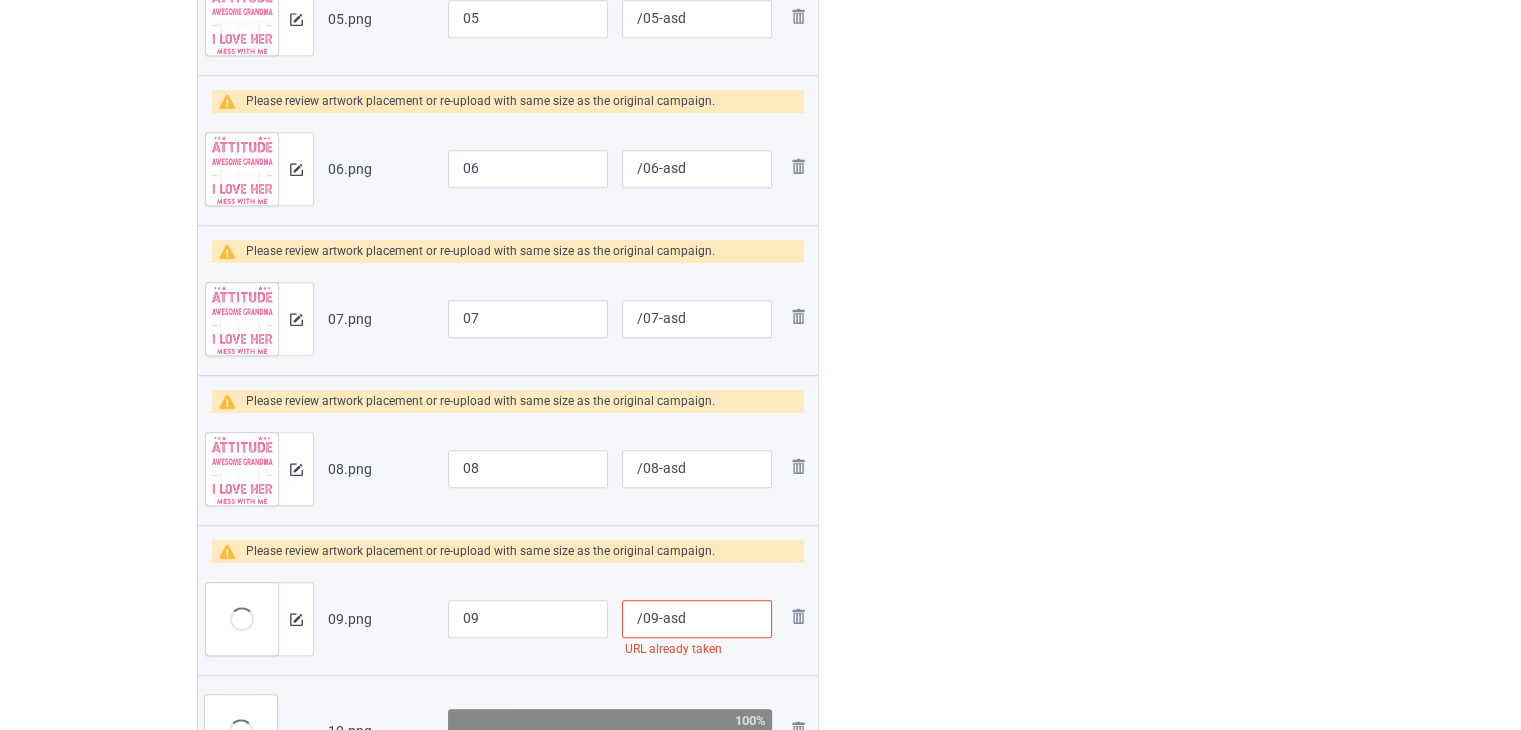 type on "/09-asd" 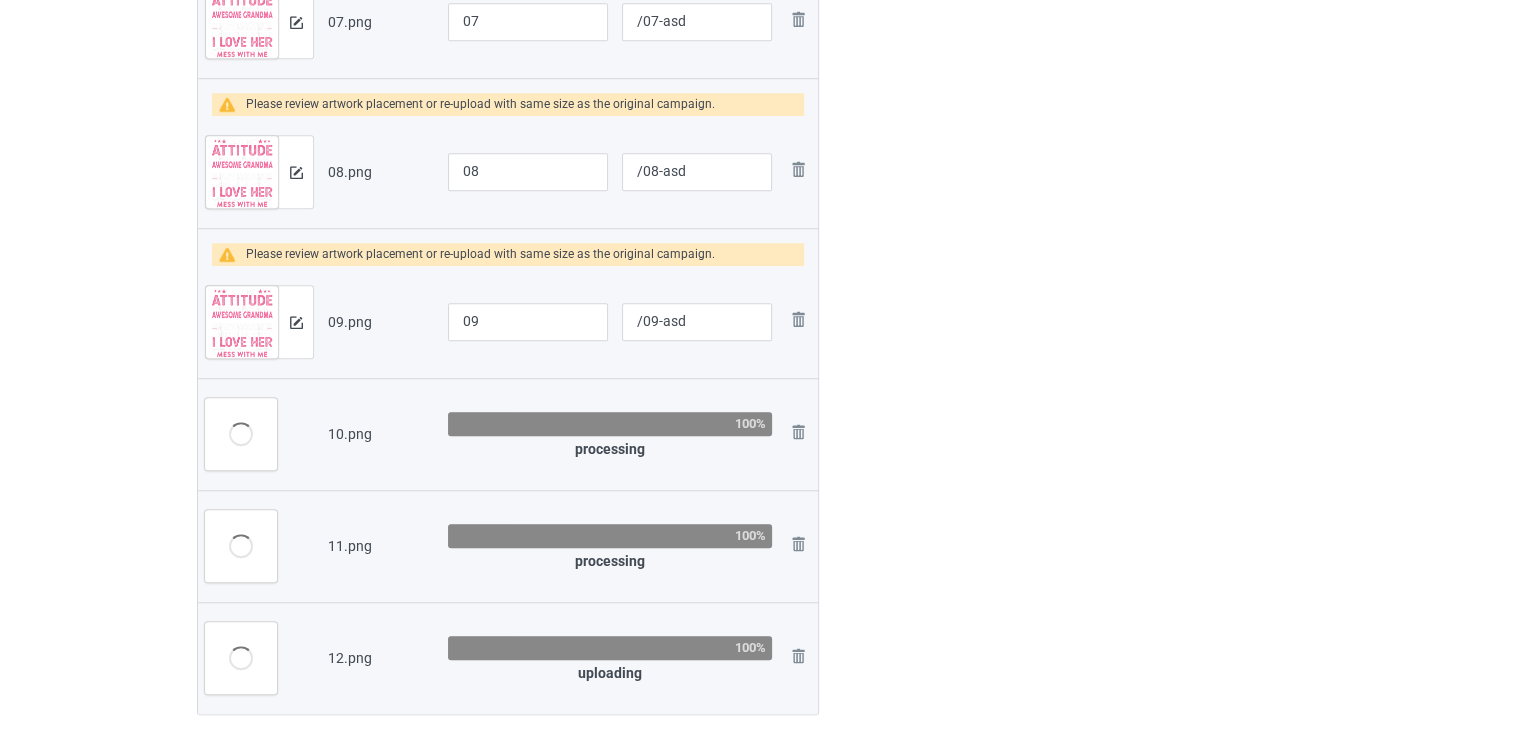 scroll, scrollTop: 1600, scrollLeft: 0, axis: vertical 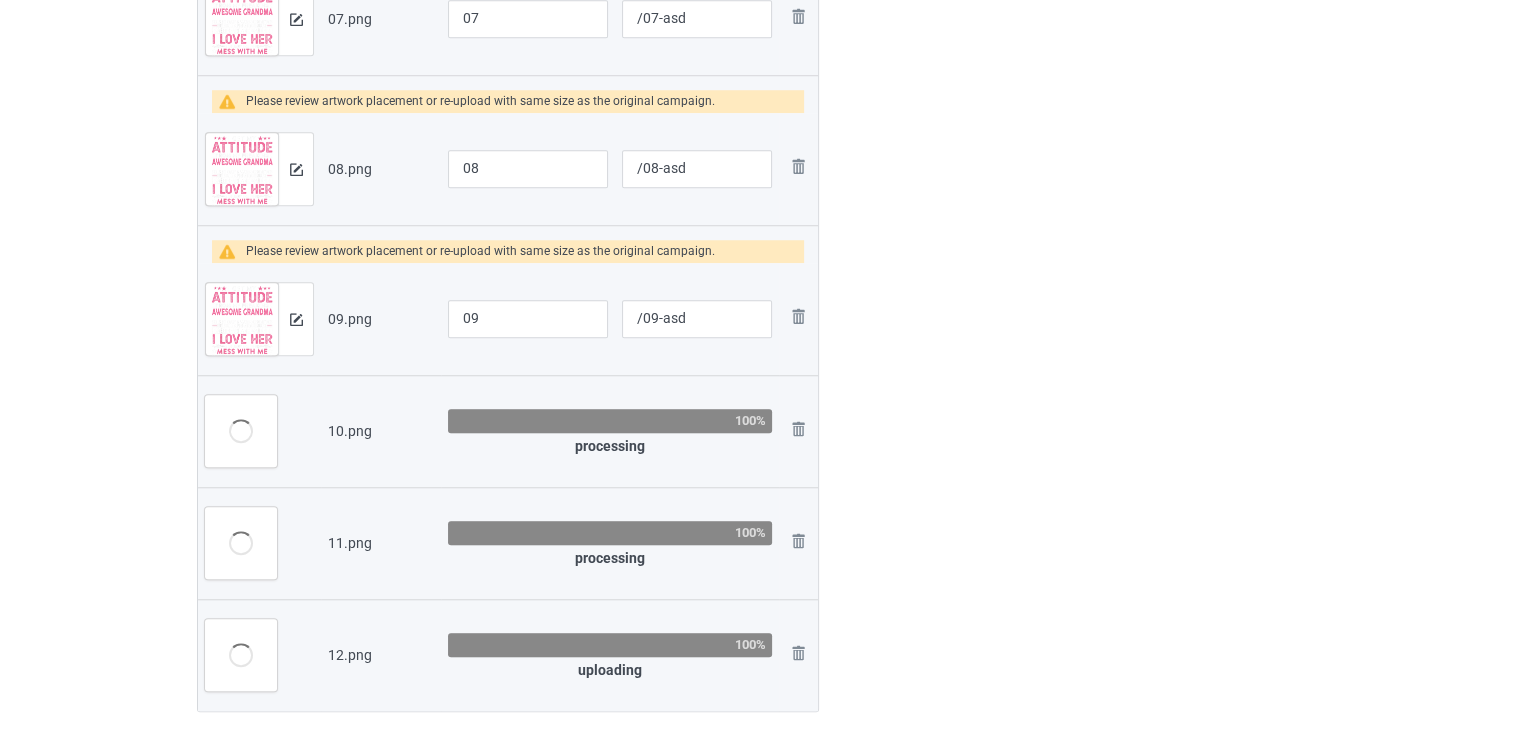 type on "/07" 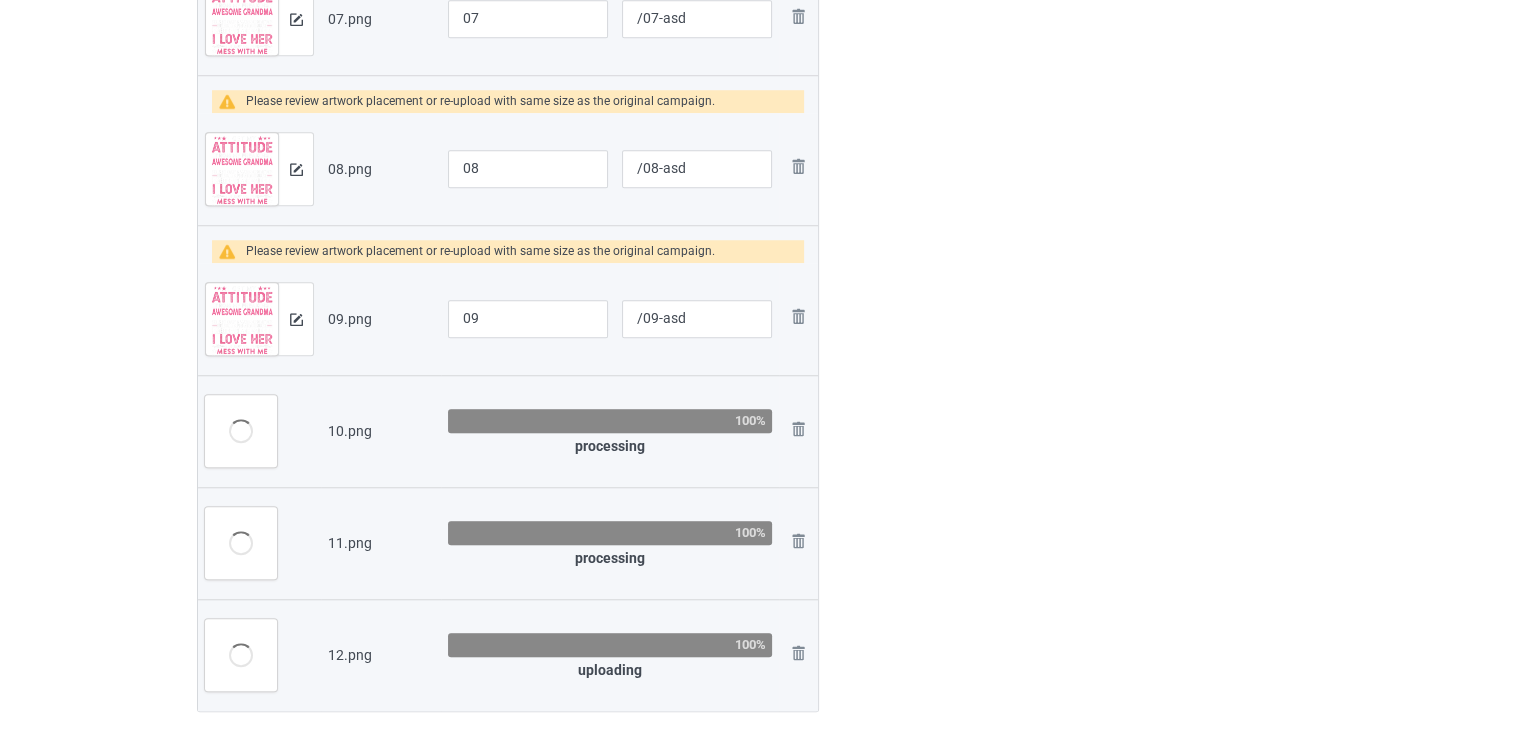type on "/08" 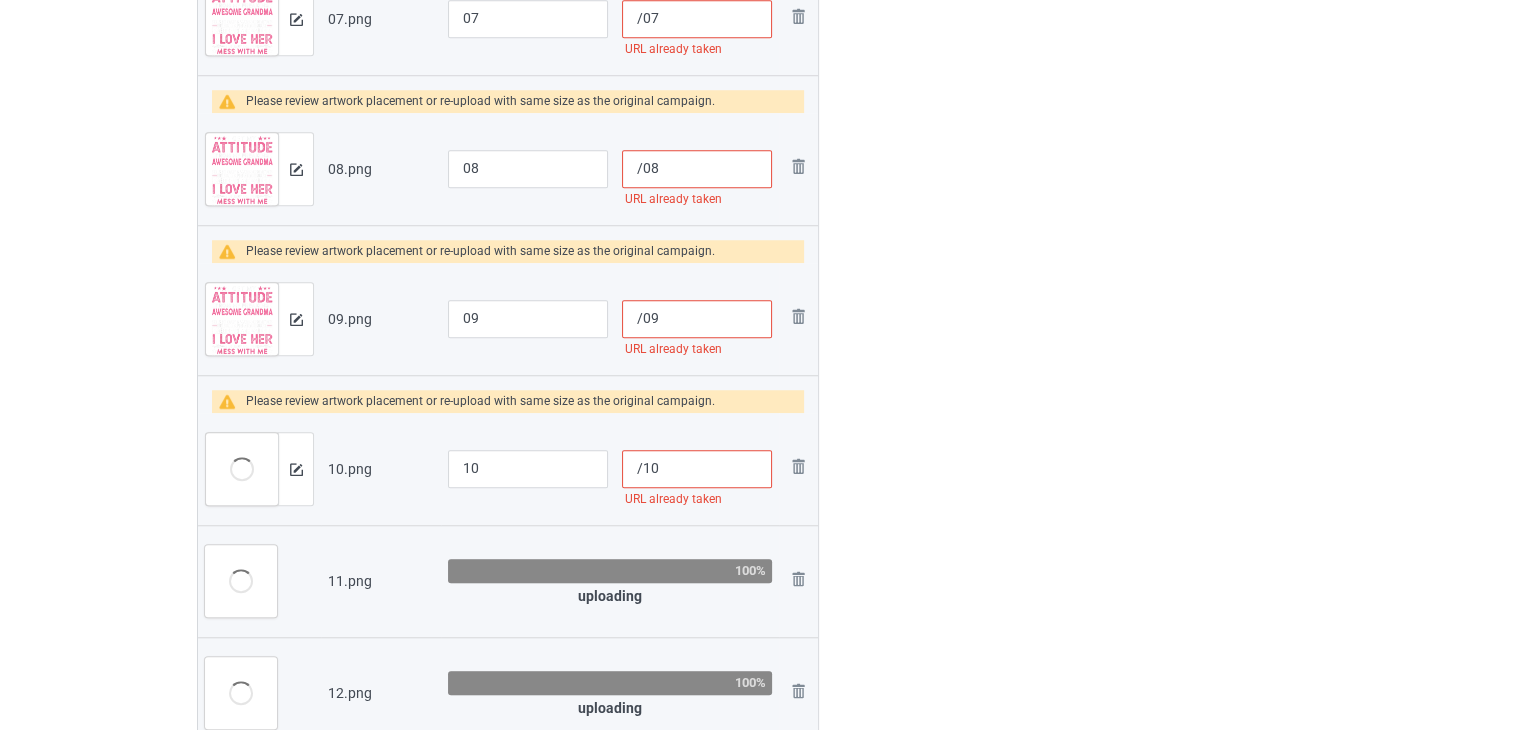 type on "/07-asd" 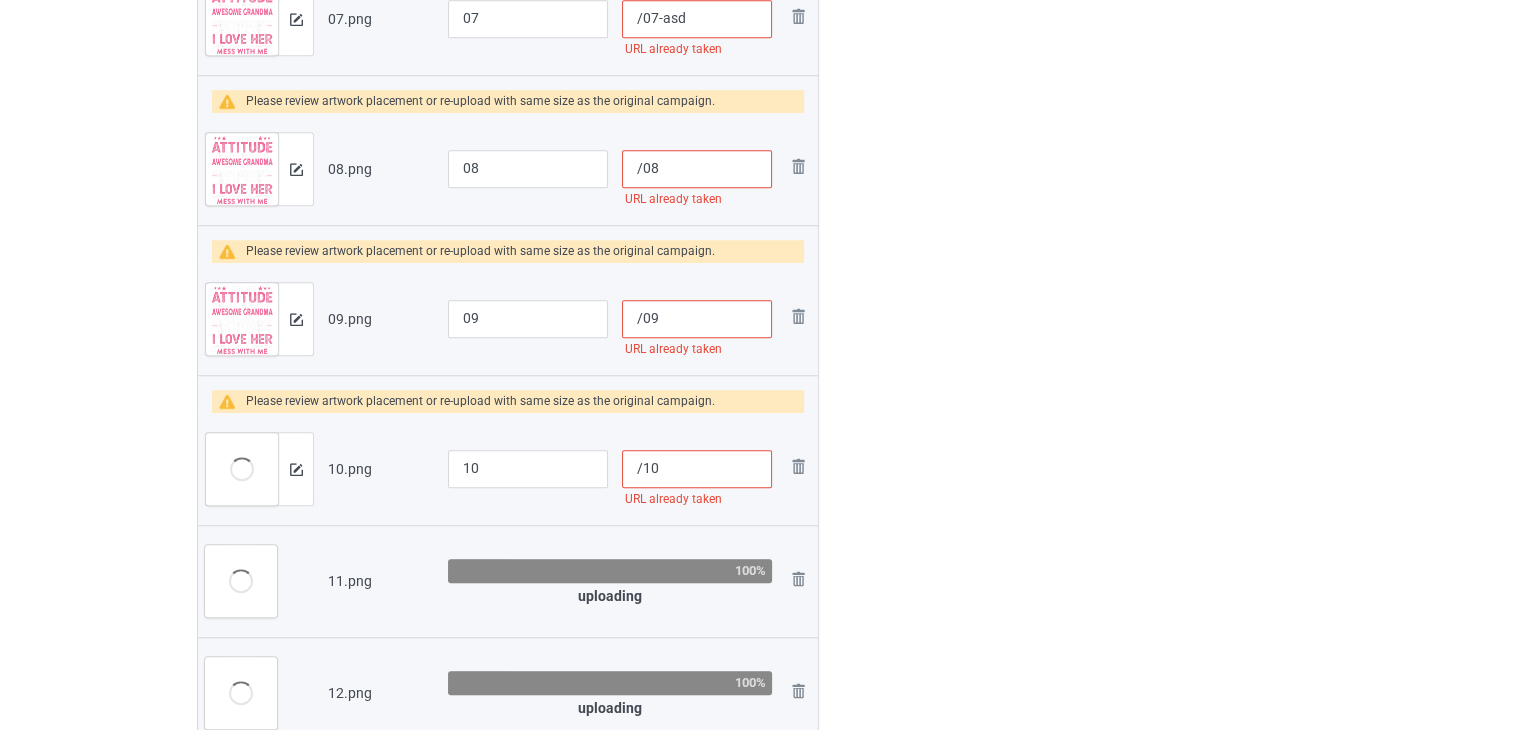 type on "/08-asd" 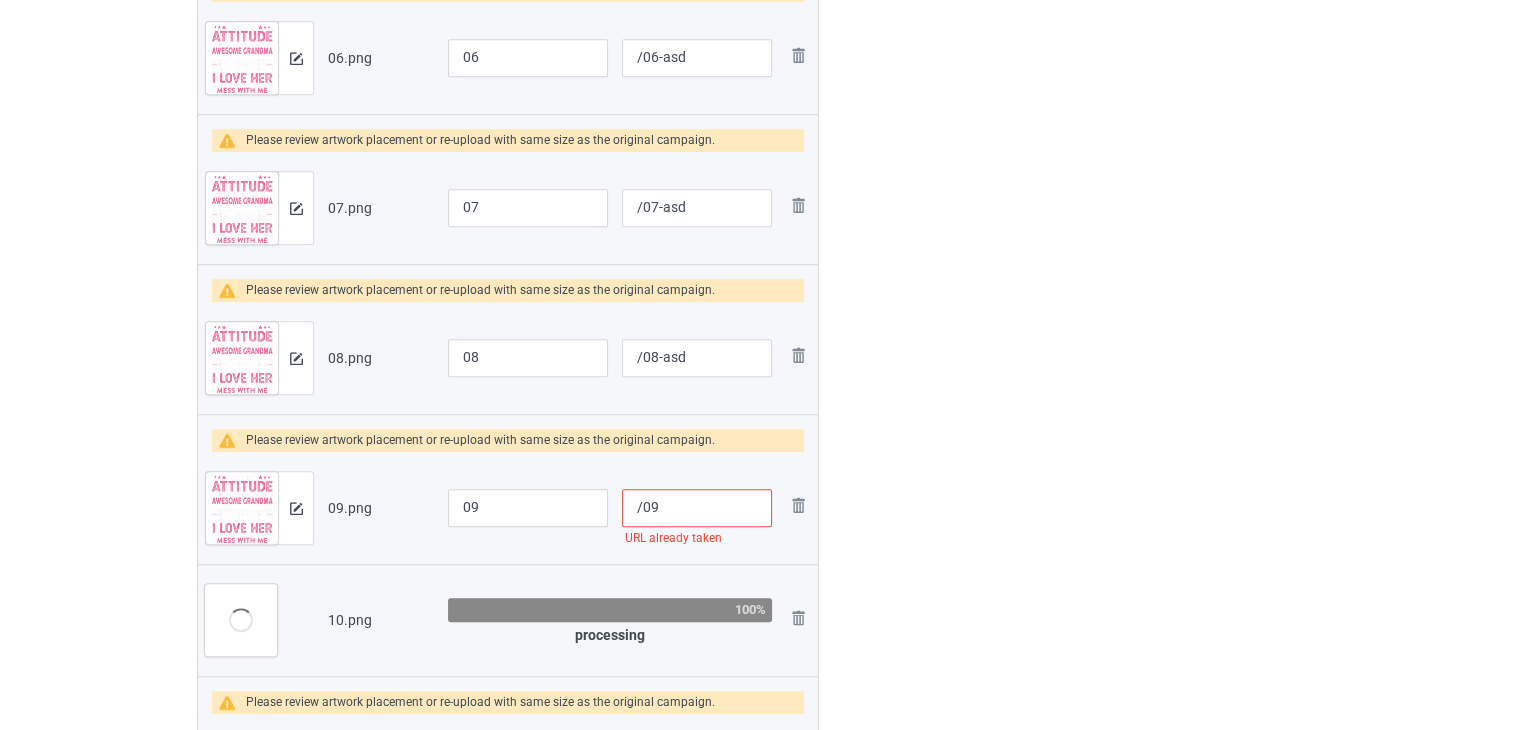 scroll, scrollTop: 1400, scrollLeft: 0, axis: vertical 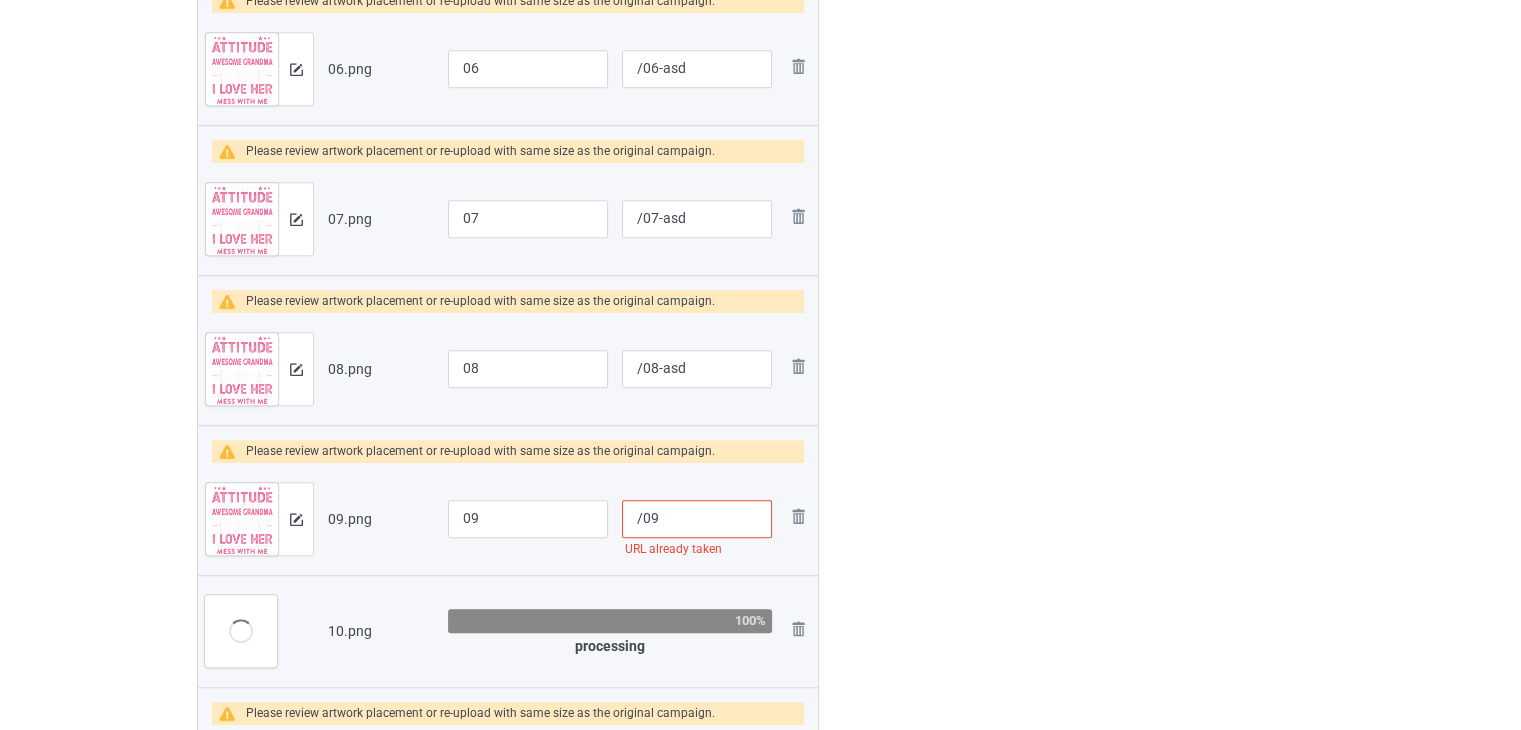 click on "/09" at bounding box center (697, 519) 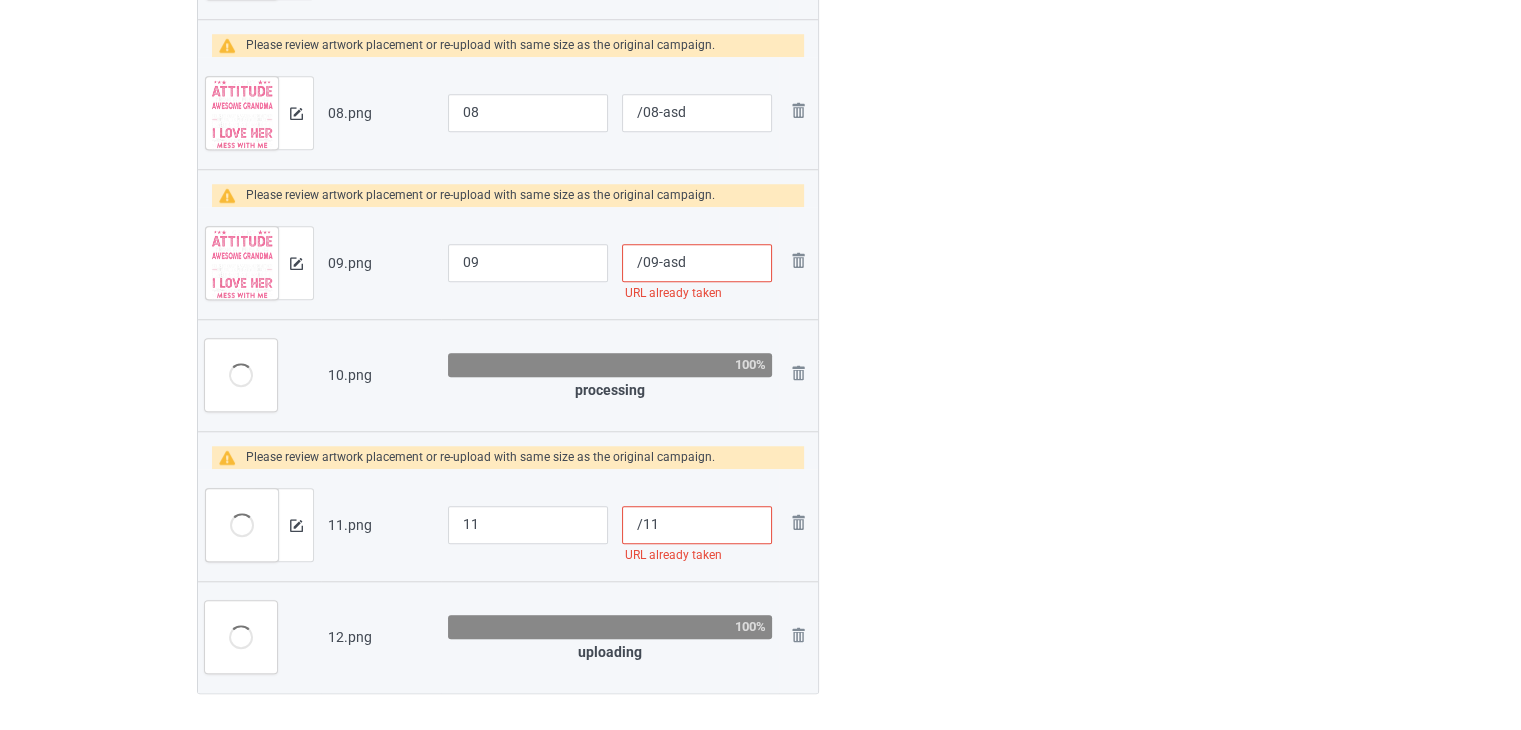 scroll, scrollTop: 1700, scrollLeft: 0, axis: vertical 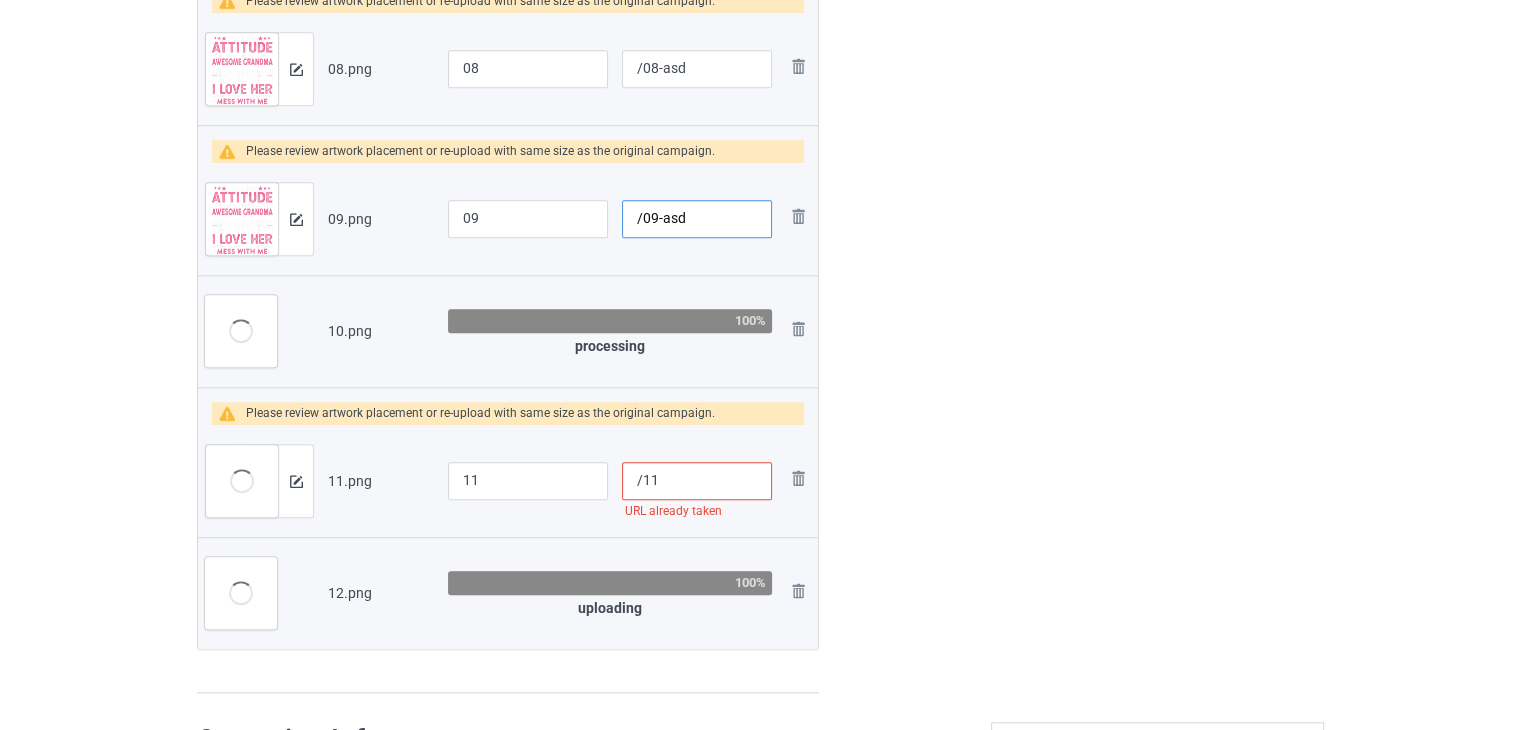 type on "/09-asd" 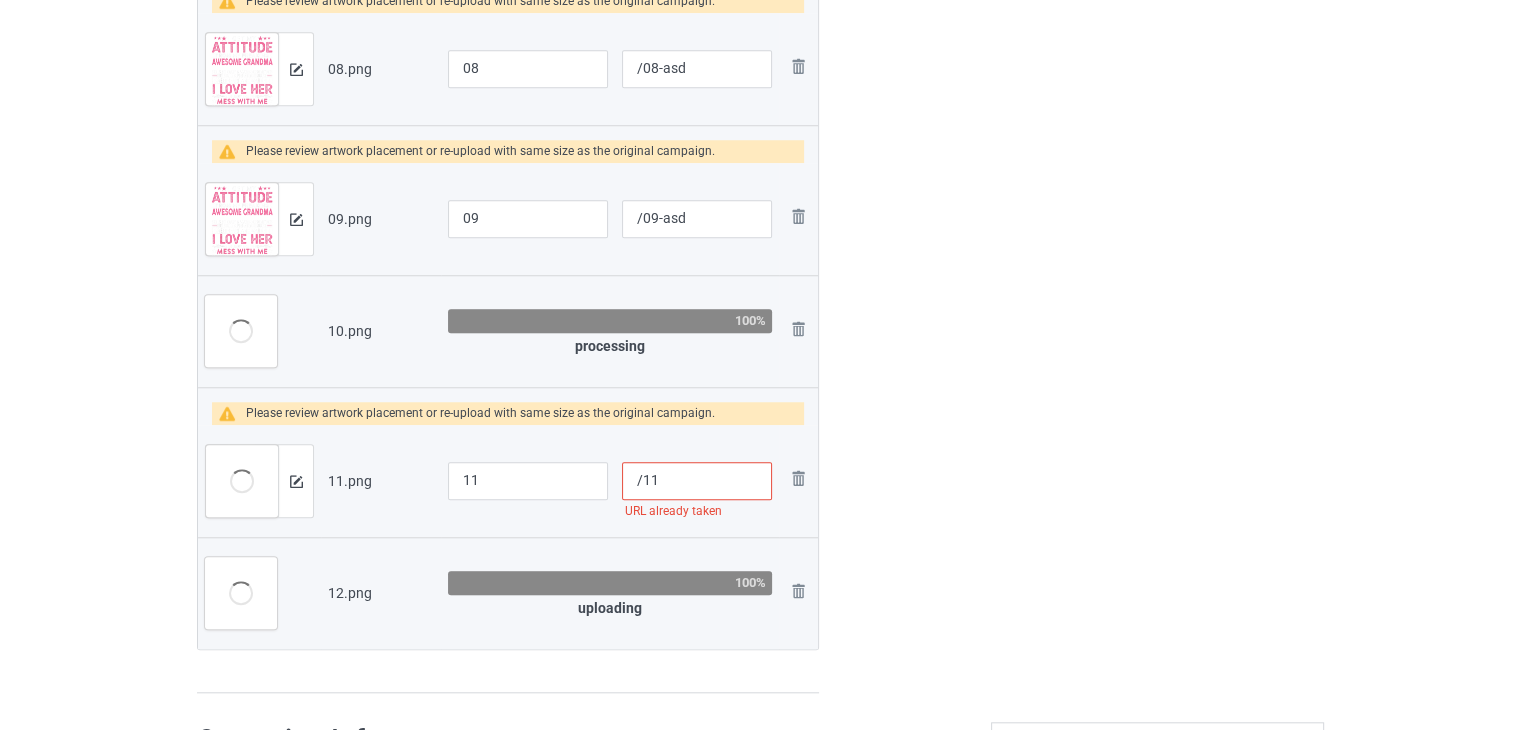click on "/11" at bounding box center (697, 481) 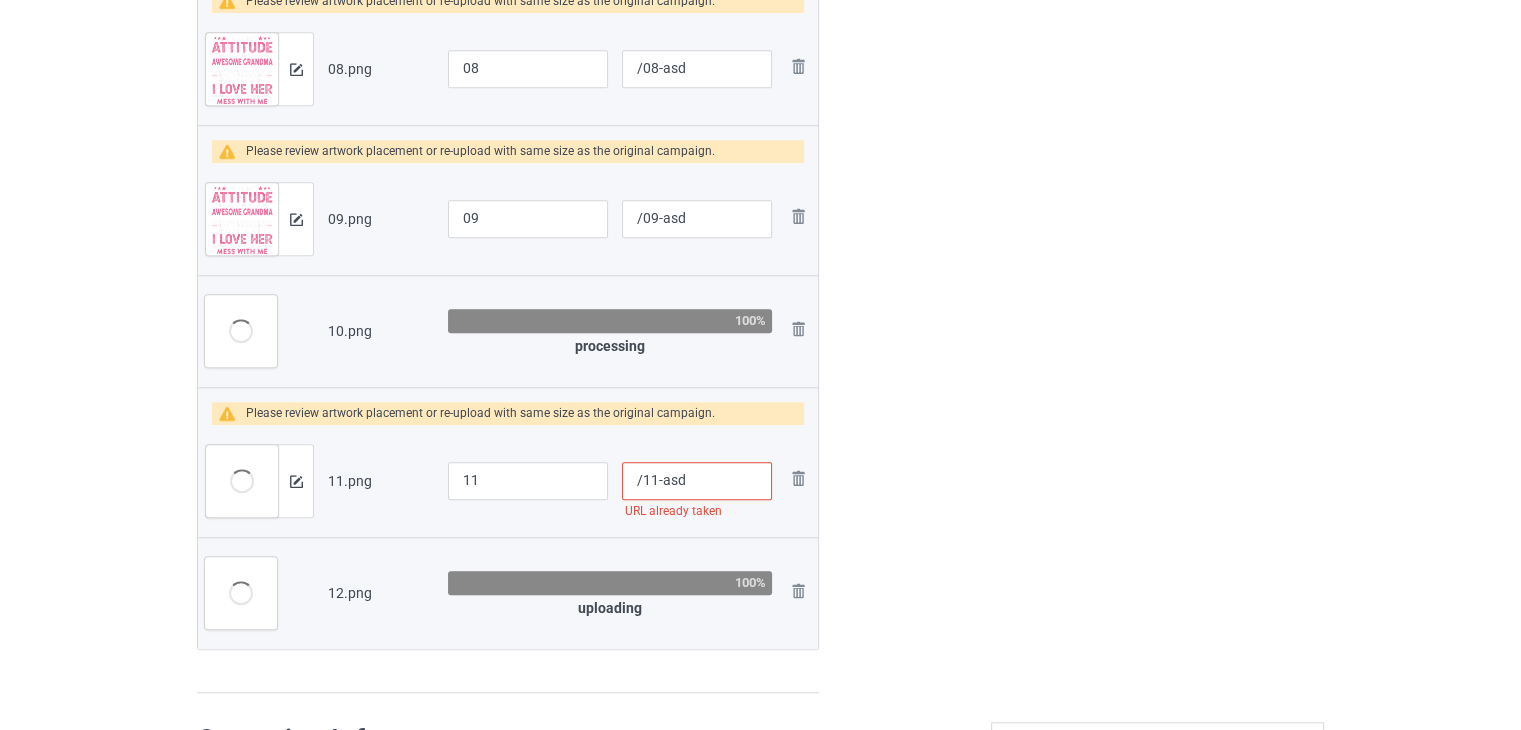 type on "/11-asd" 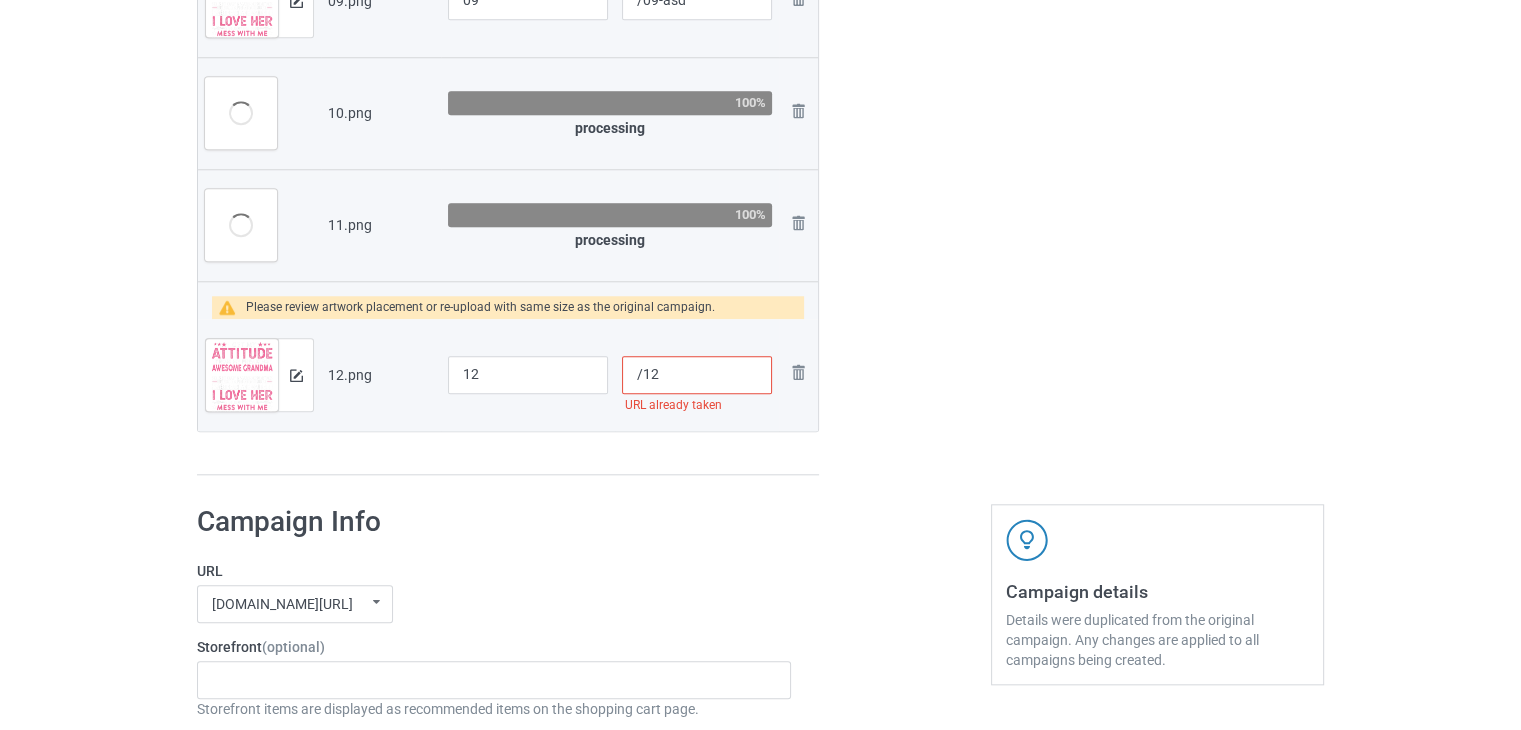 scroll, scrollTop: 1900, scrollLeft: 0, axis: vertical 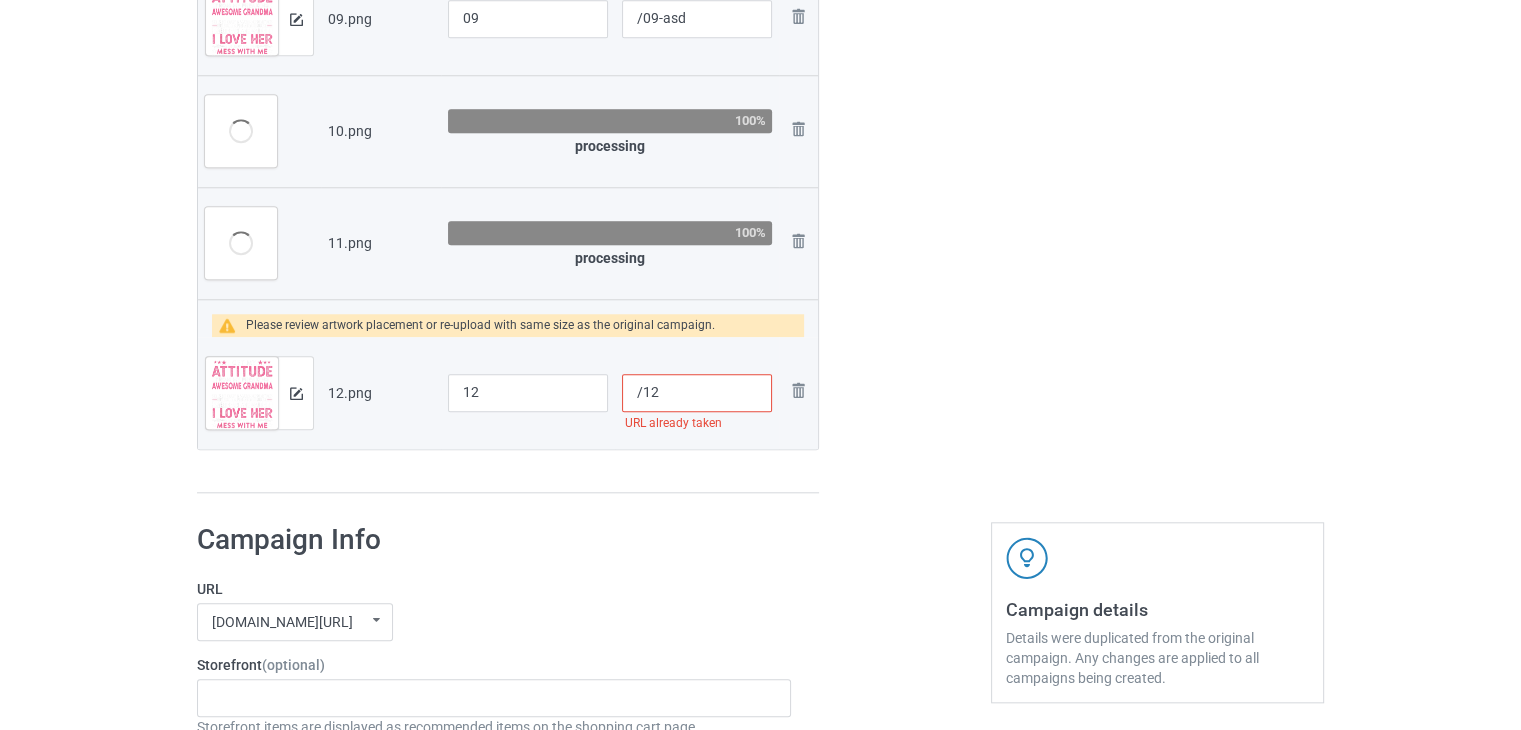 drag, startPoint x: 719, startPoint y: 365, endPoint x: 697, endPoint y: 397, distance: 38.832977 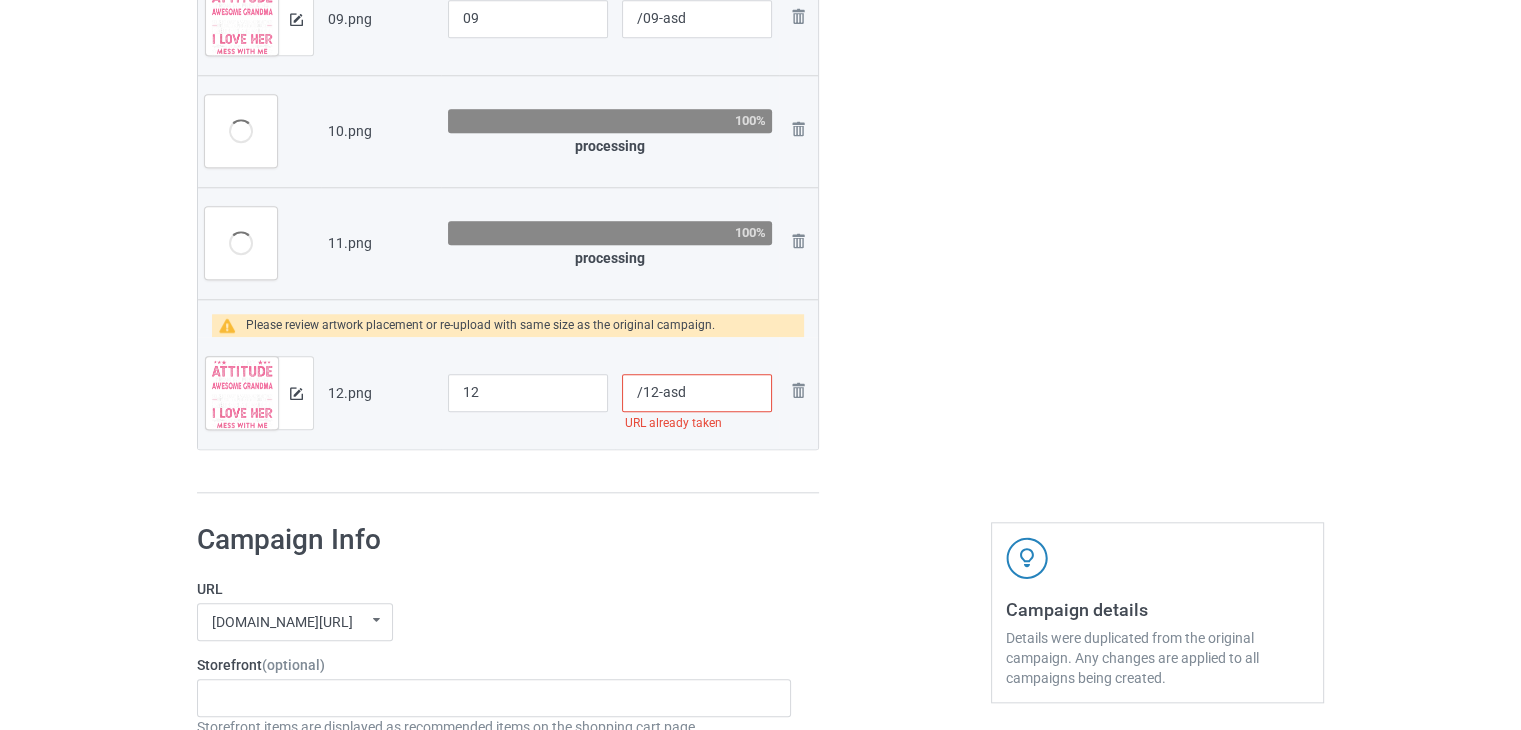 type on "/12-asd" 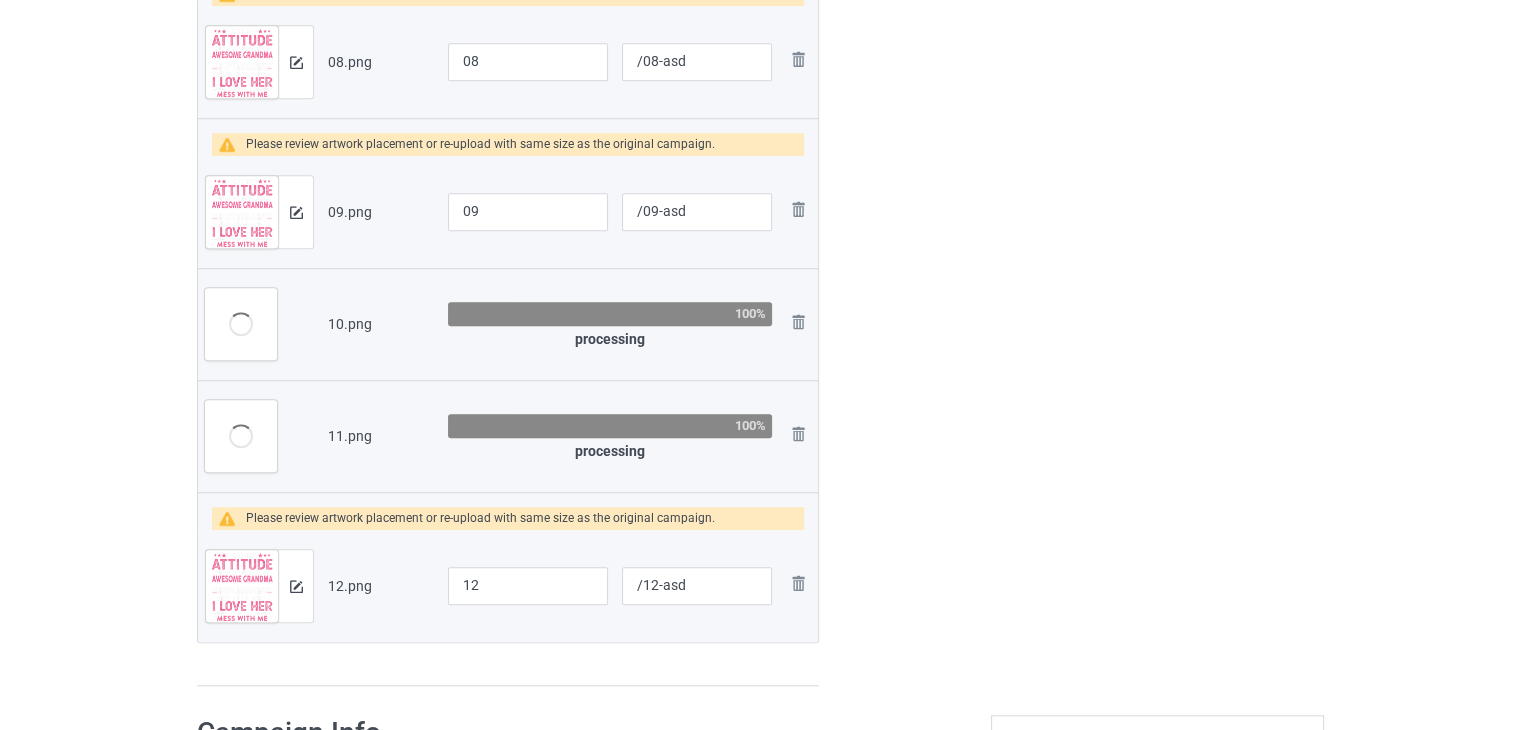 scroll, scrollTop: 1700, scrollLeft: 0, axis: vertical 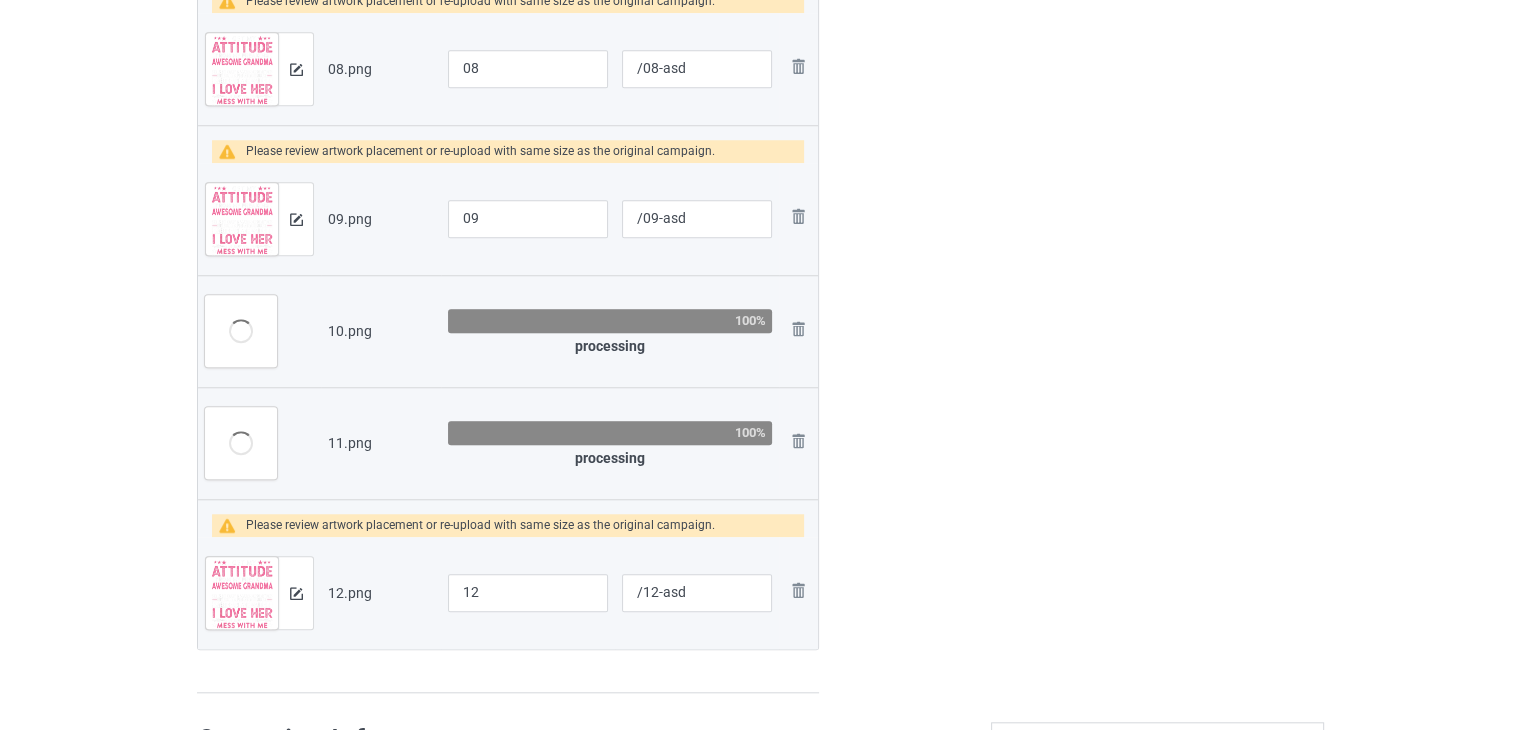 click at bounding box center [905, -426] 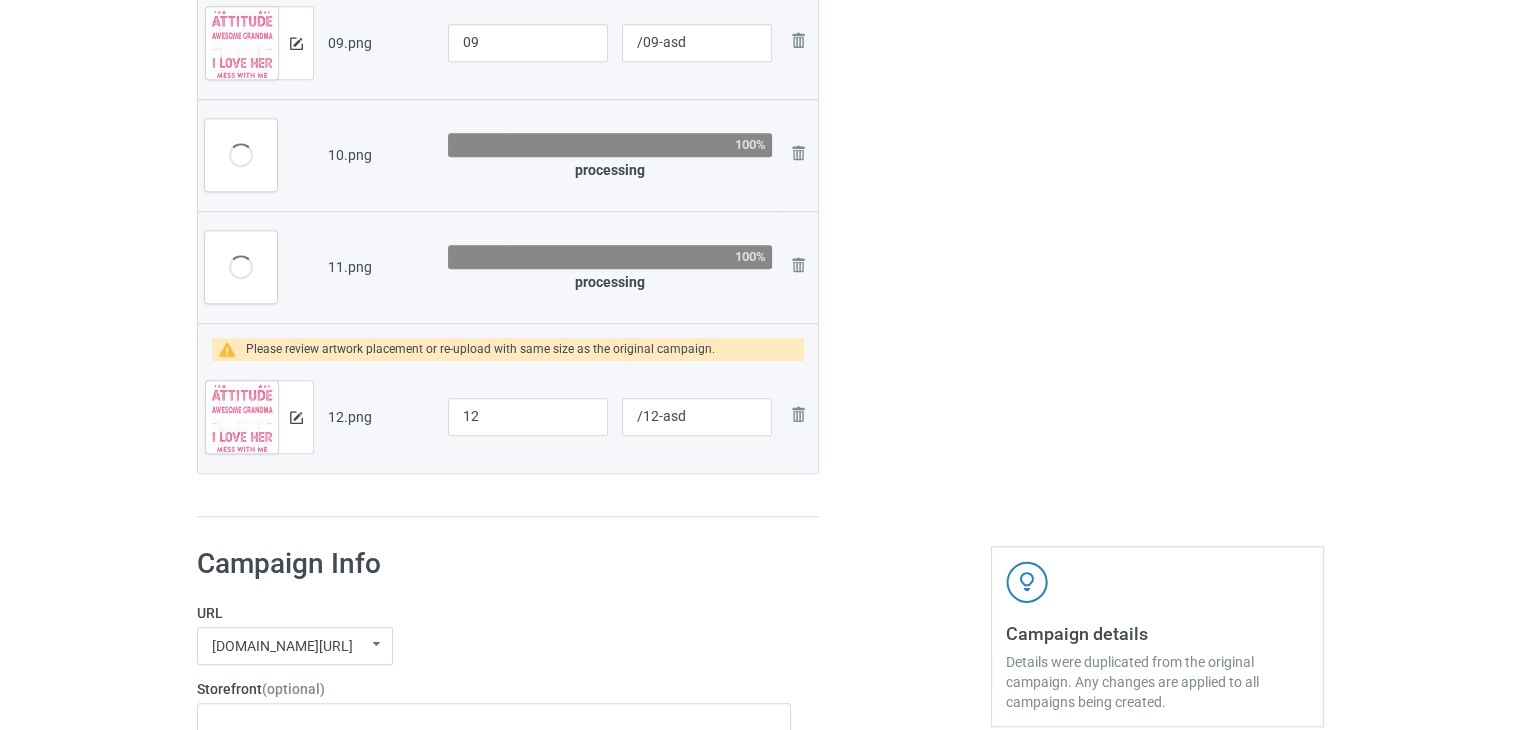 scroll, scrollTop: 1600, scrollLeft: 0, axis: vertical 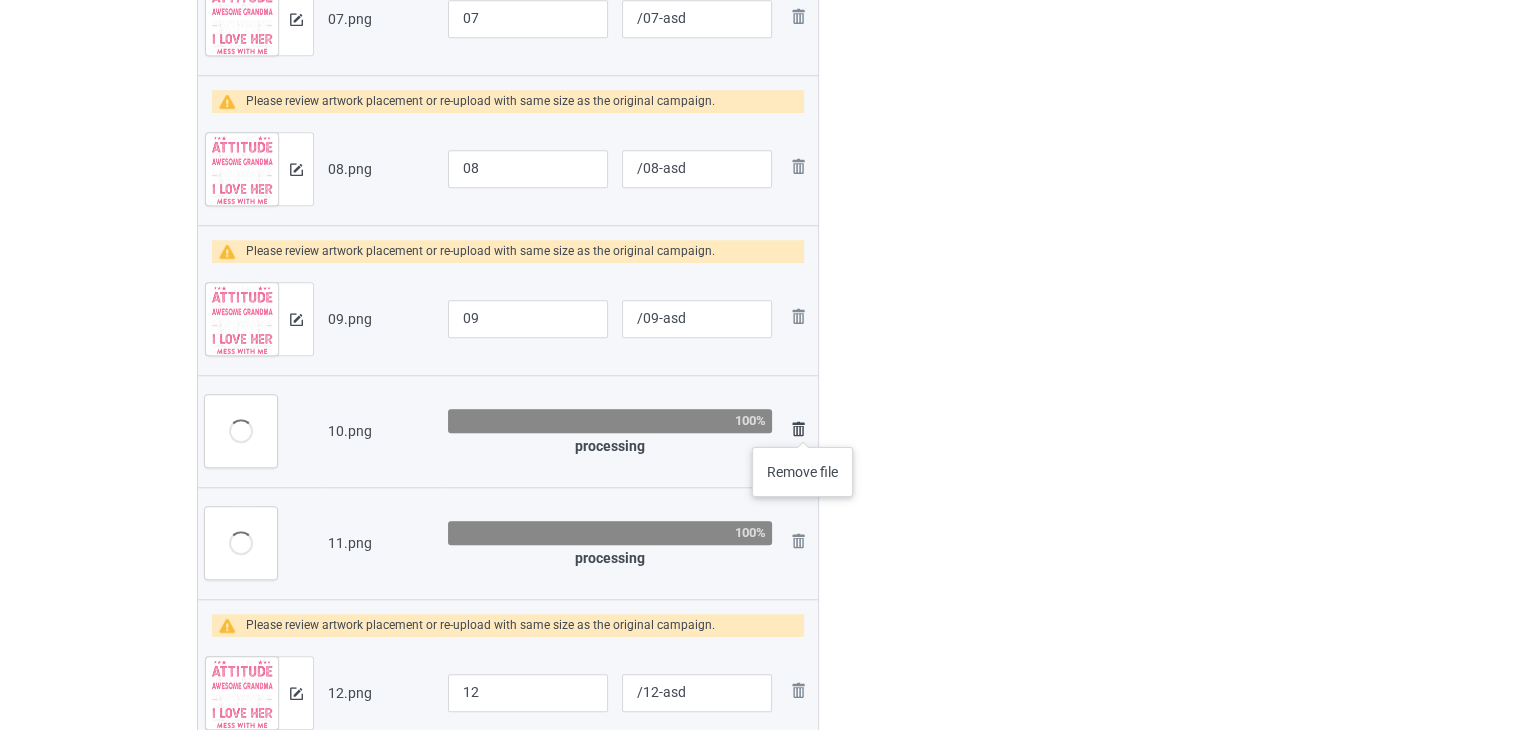 click at bounding box center [798, 429] 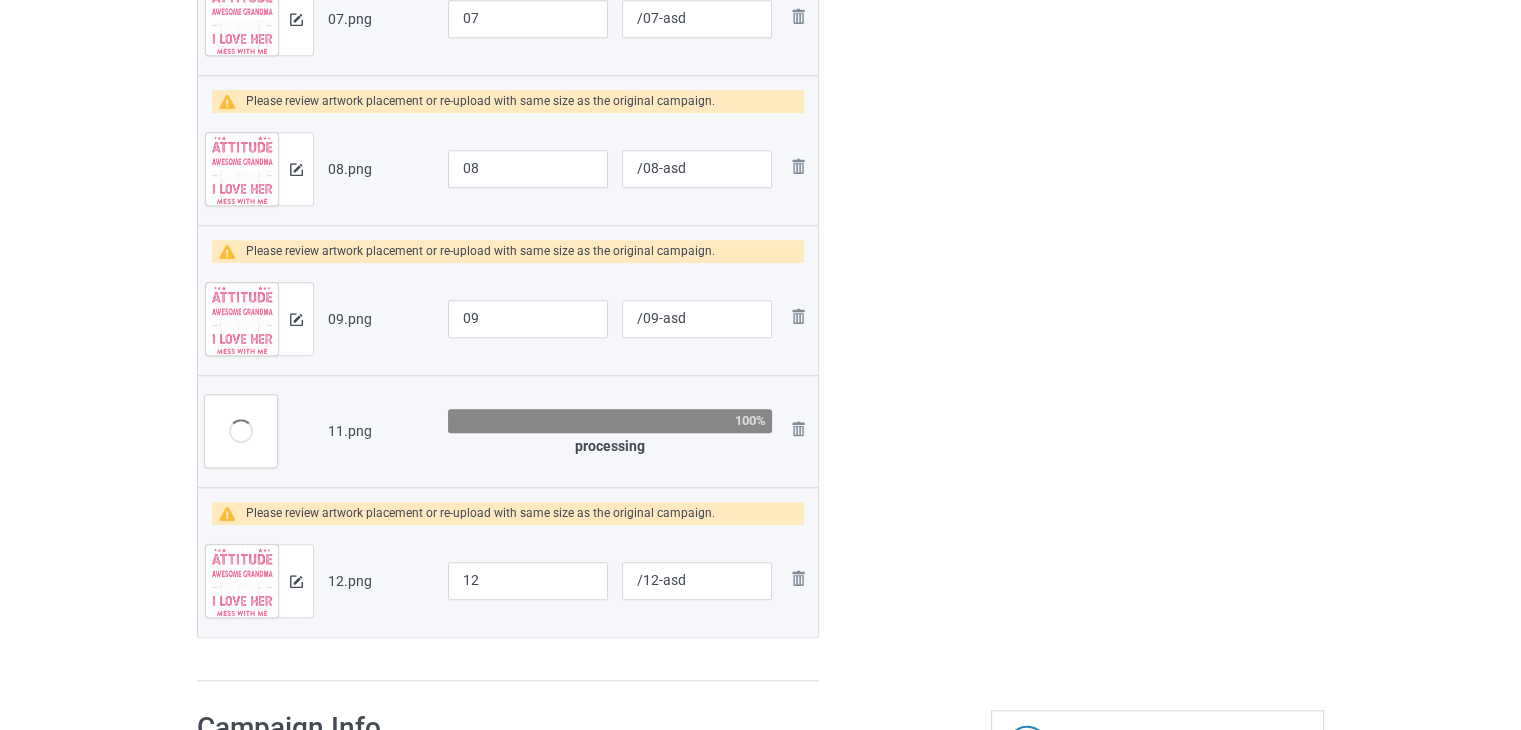 click at bounding box center (0, 0) 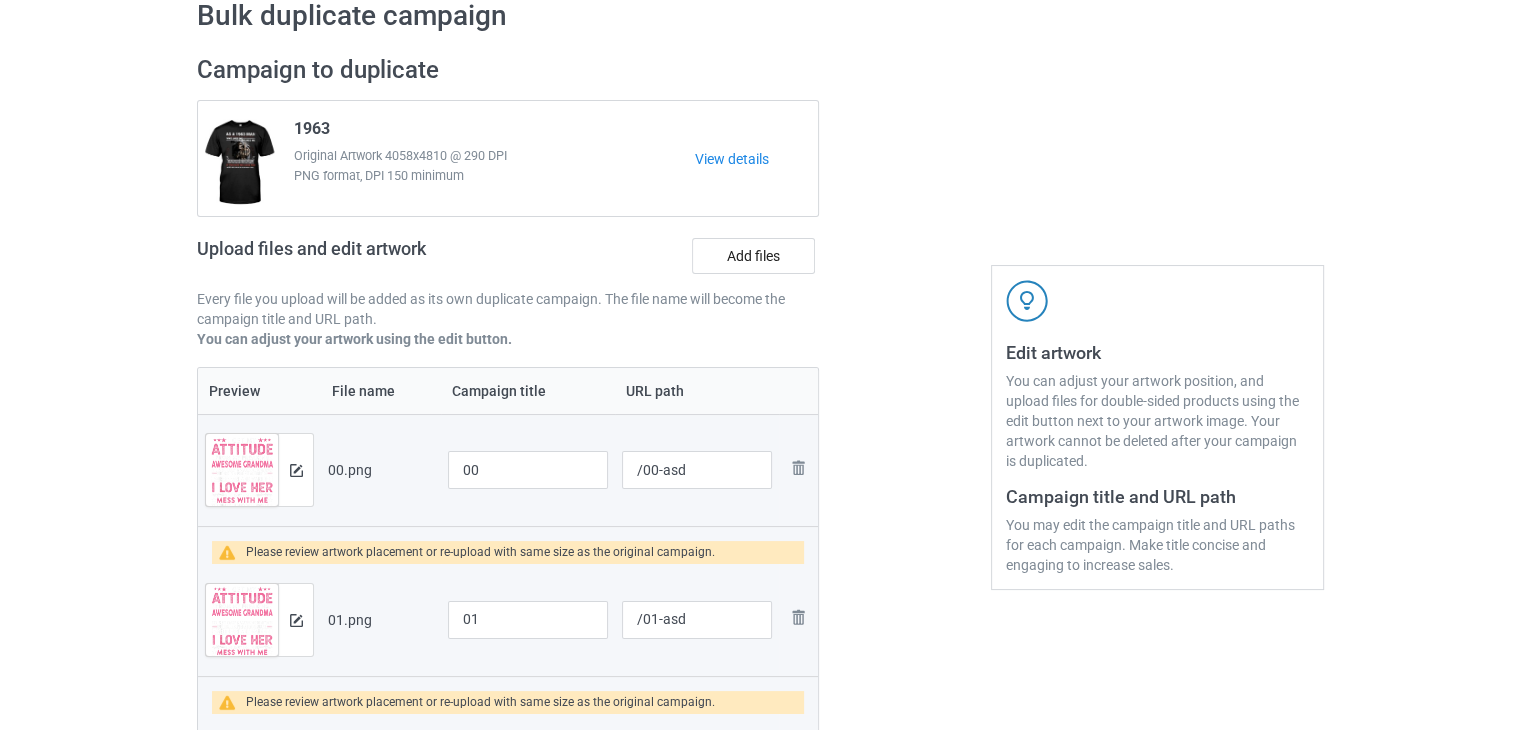 scroll, scrollTop: 0, scrollLeft: 0, axis: both 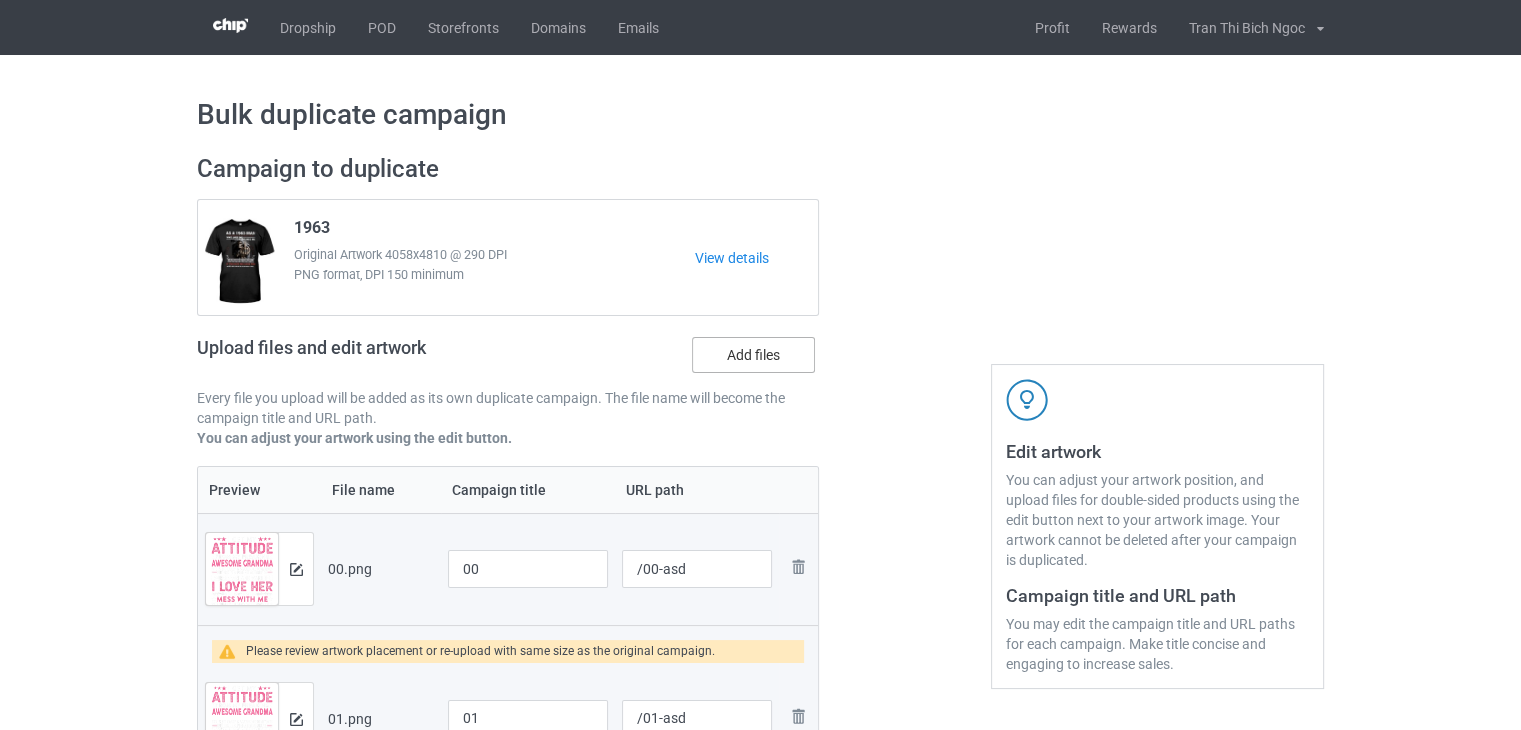 click on "Add files" at bounding box center [753, 355] 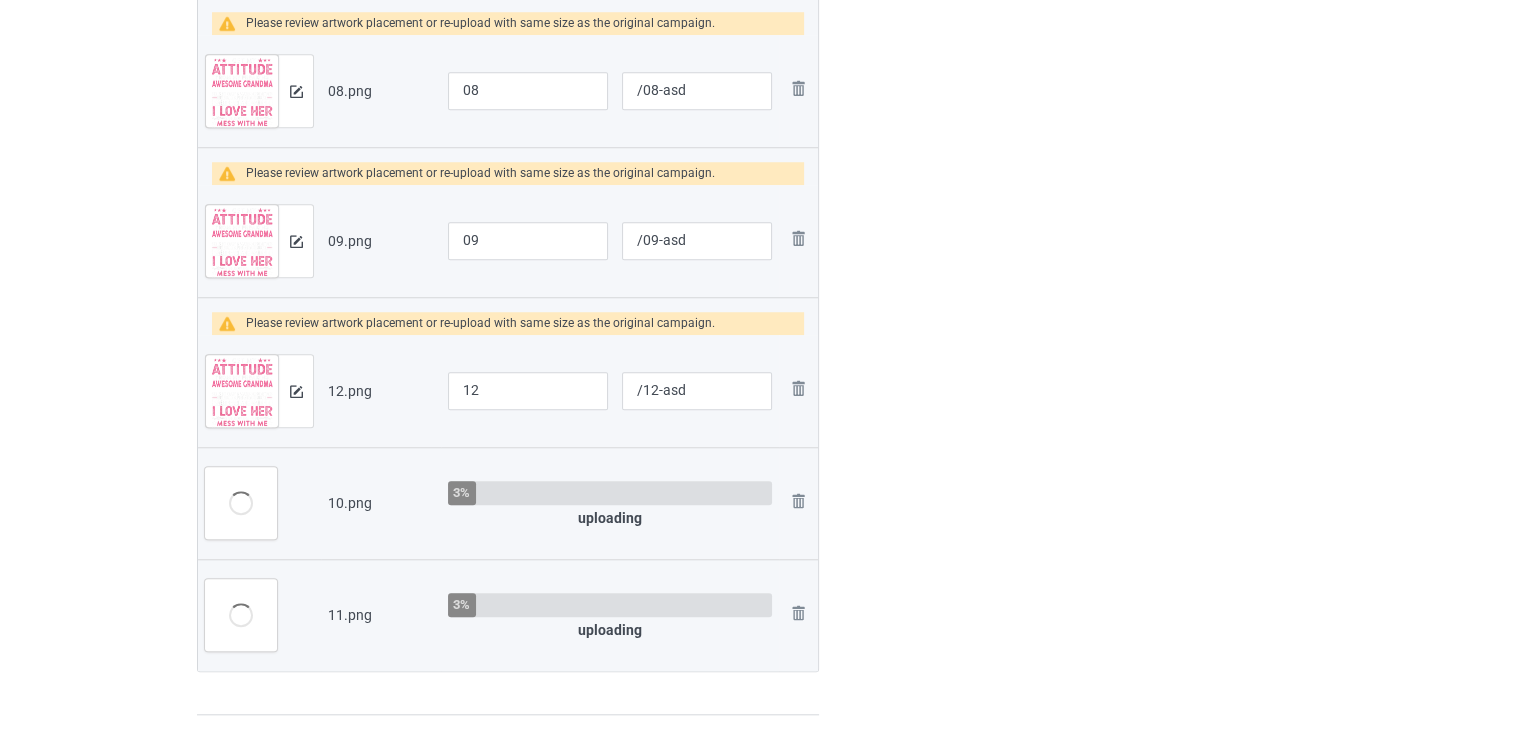 scroll, scrollTop: 1800, scrollLeft: 0, axis: vertical 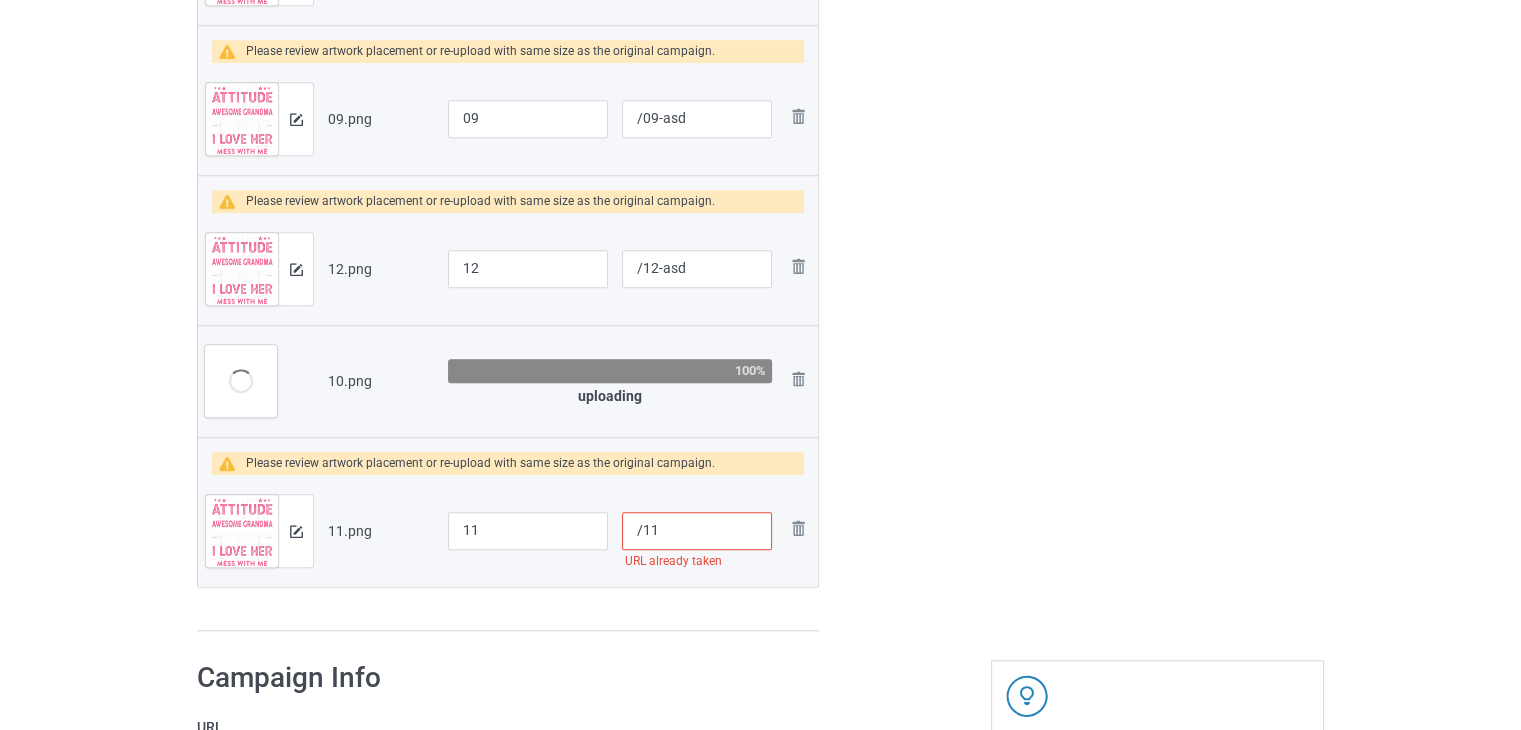 click on "/11" at bounding box center [697, 531] 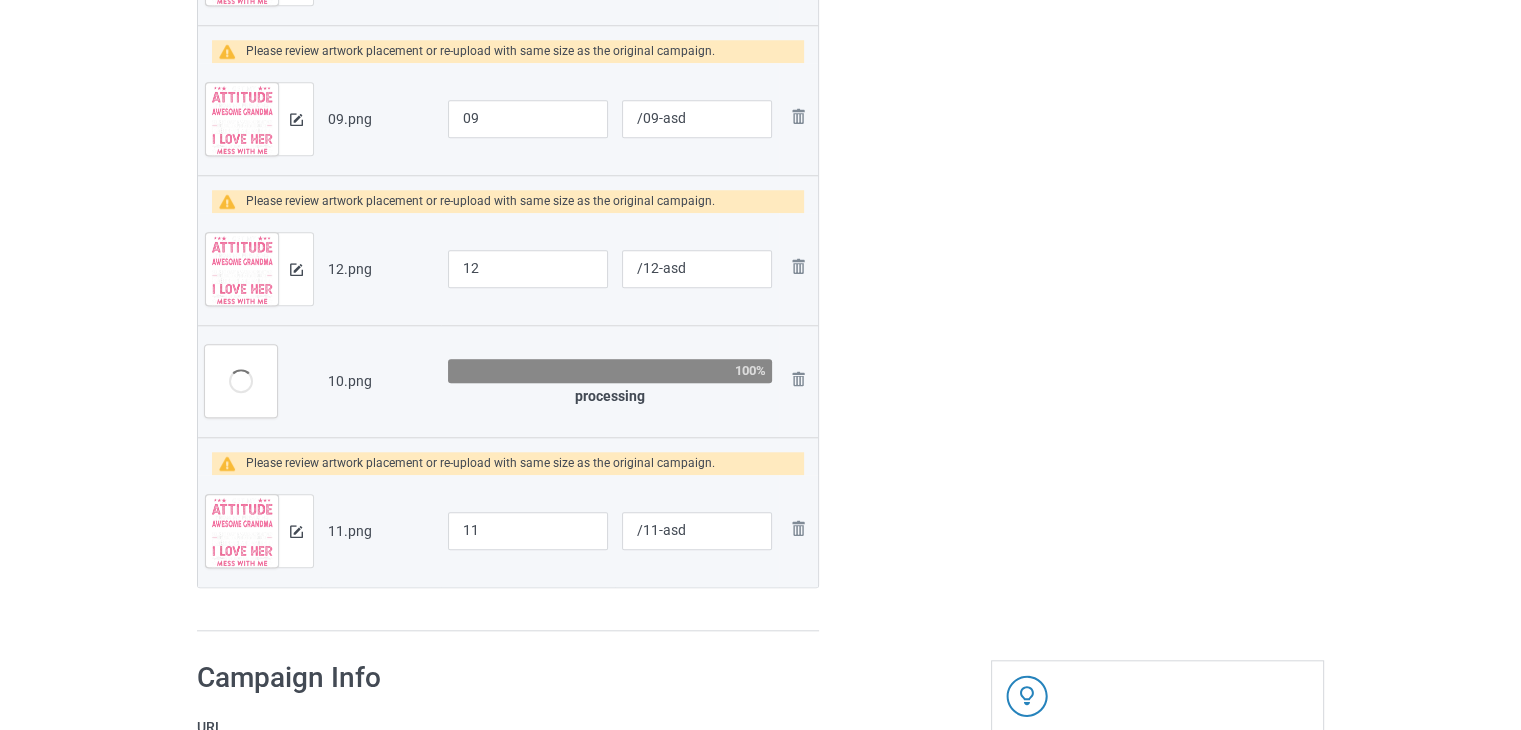 type on "/11" 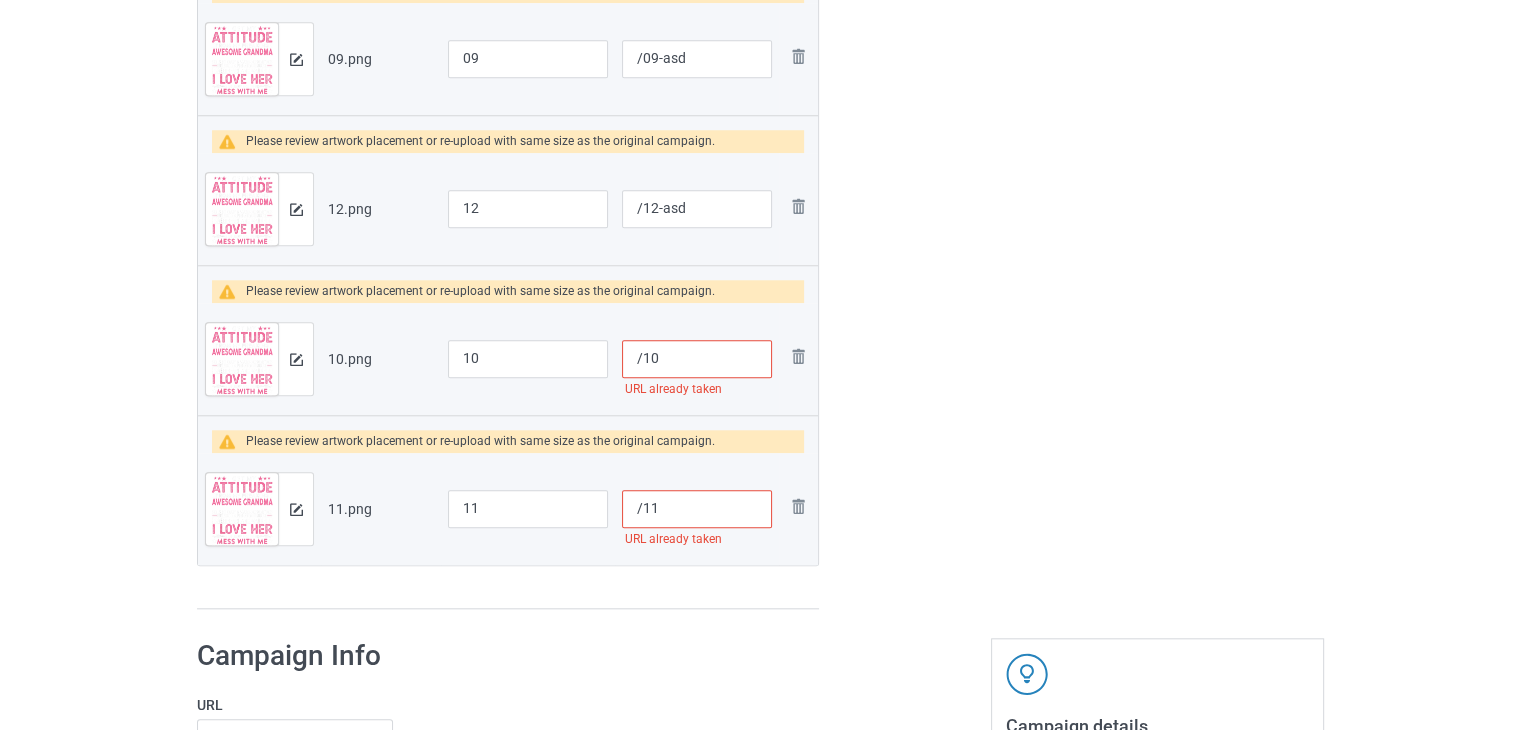 scroll, scrollTop: 1900, scrollLeft: 0, axis: vertical 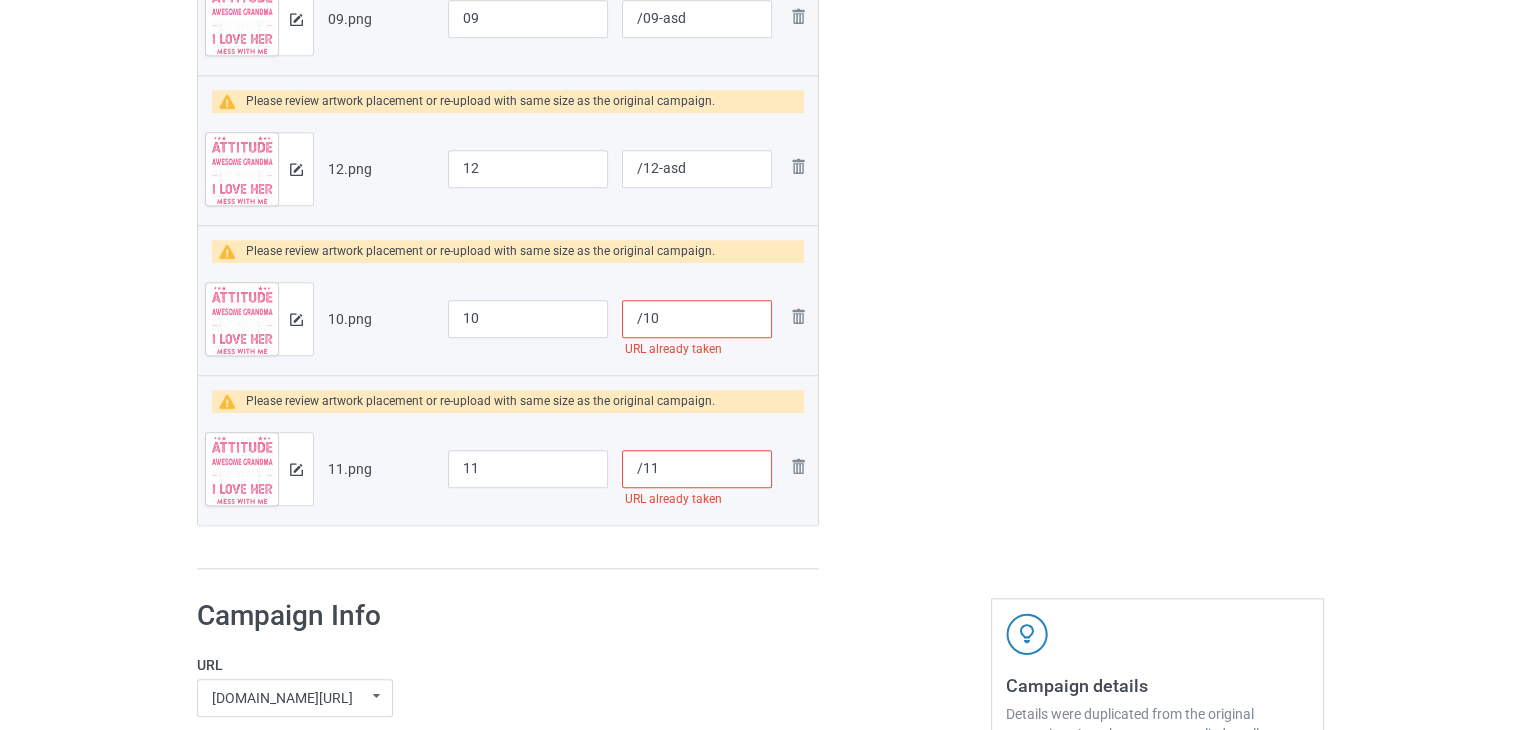 click on "/10" at bounding box center (697, 319) 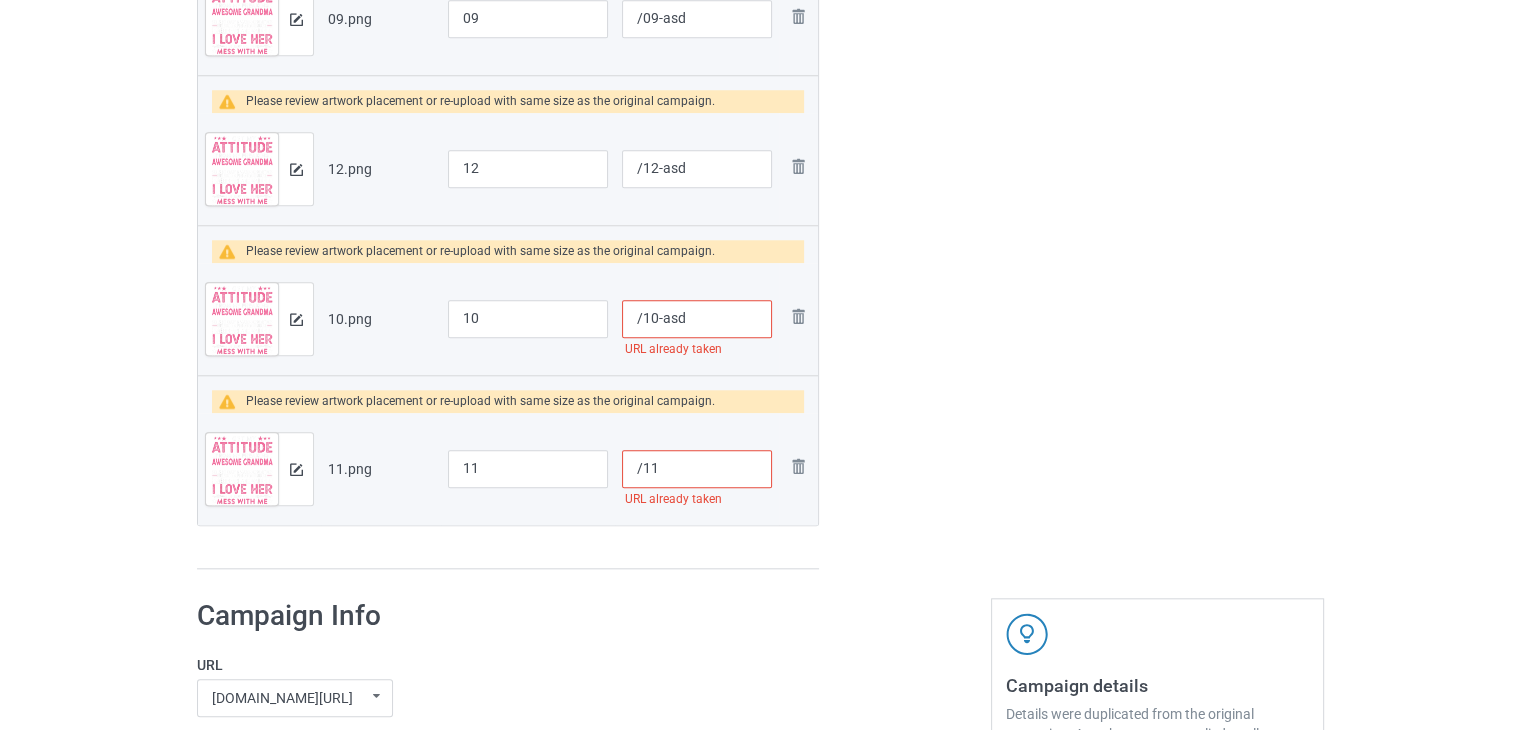 type on "/10-asd" 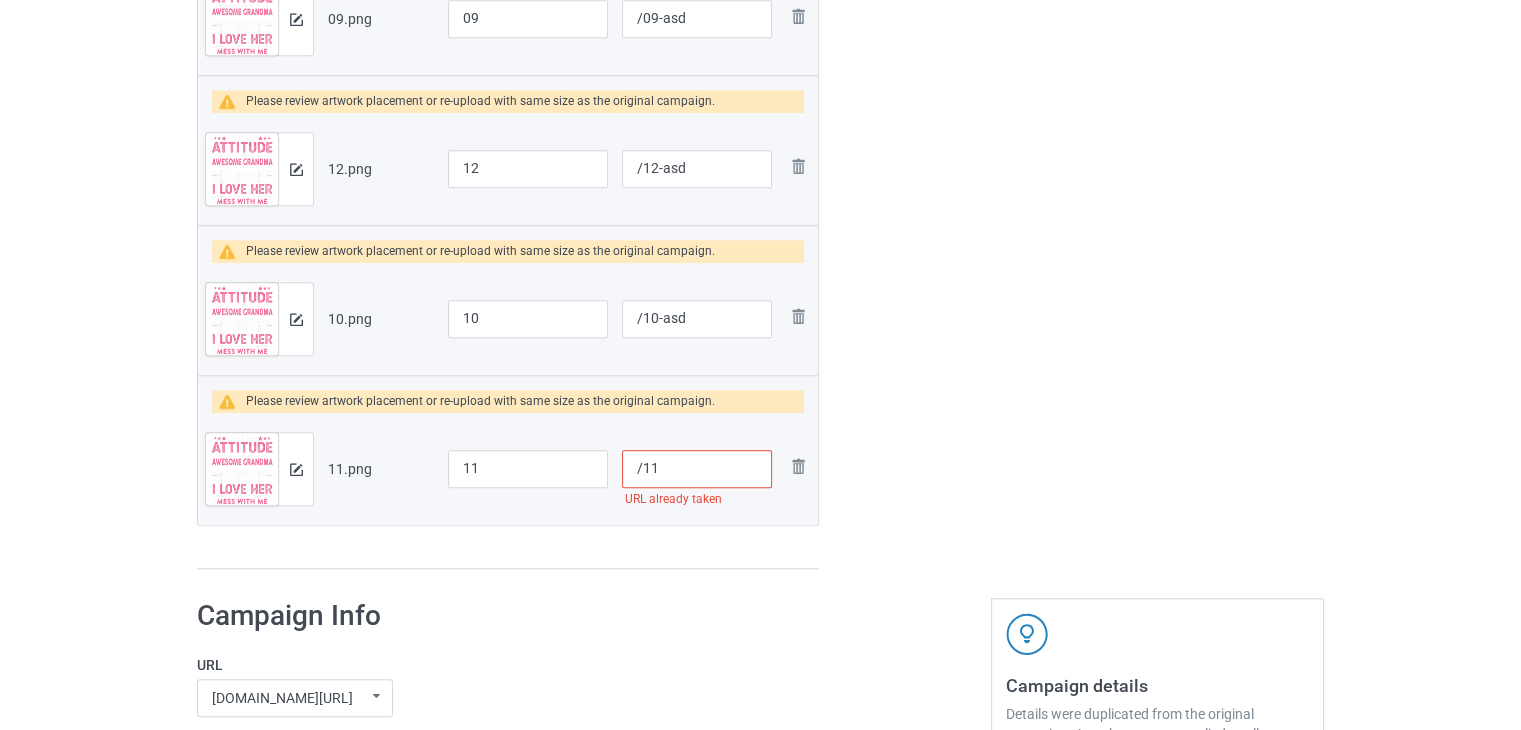 click on "Edit artwork You can adjust your artwork position, and upload files for double-sided products using the edit button next to your artwork image. Your artwork cannot be deleted after your campaign is duplicated. Campaign title and URL path You may edit the campaign title and URL paths for each campaign. Make title concise and engaging to increase sales." at bounding box center (1157, -588) 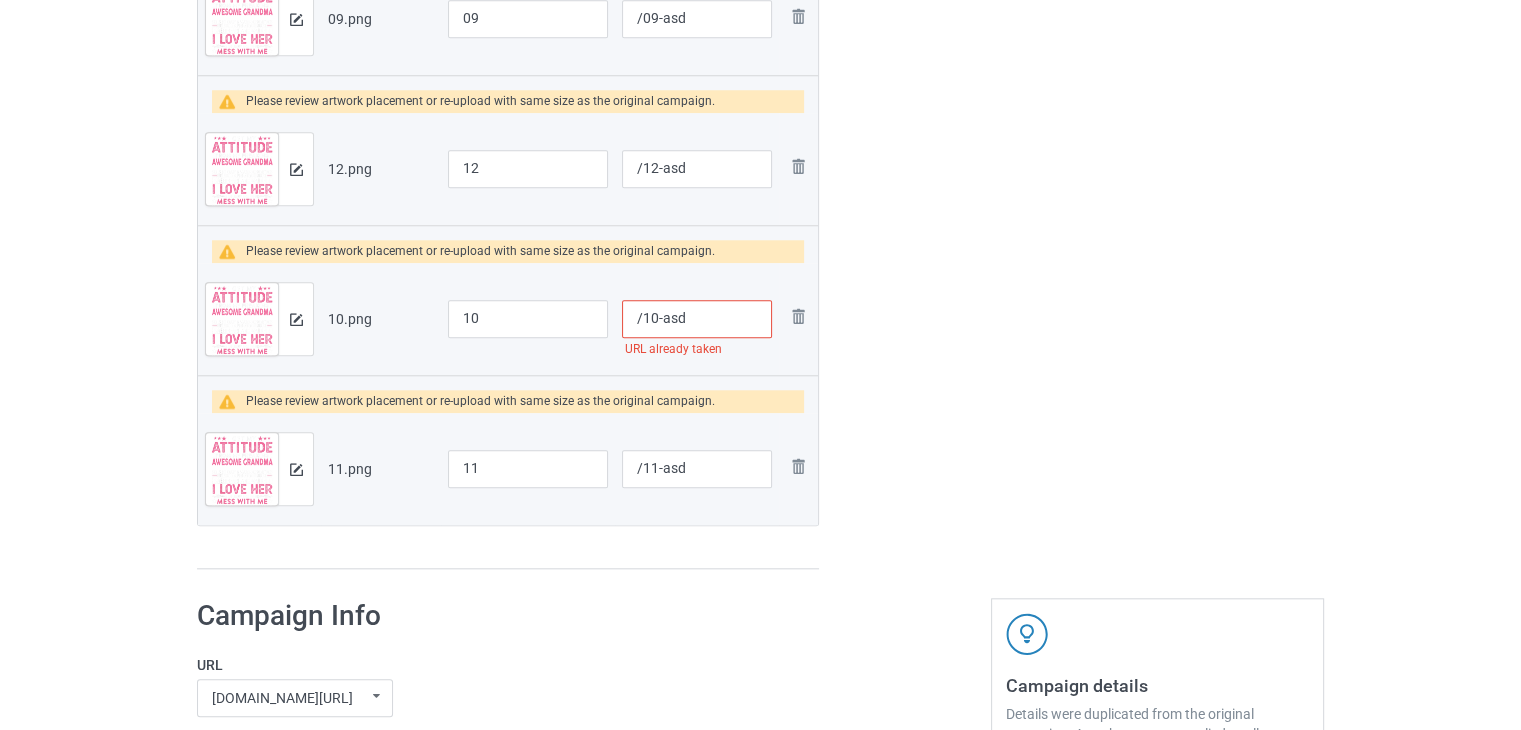 click on "/10-asd" at bounding box center (697, 319) 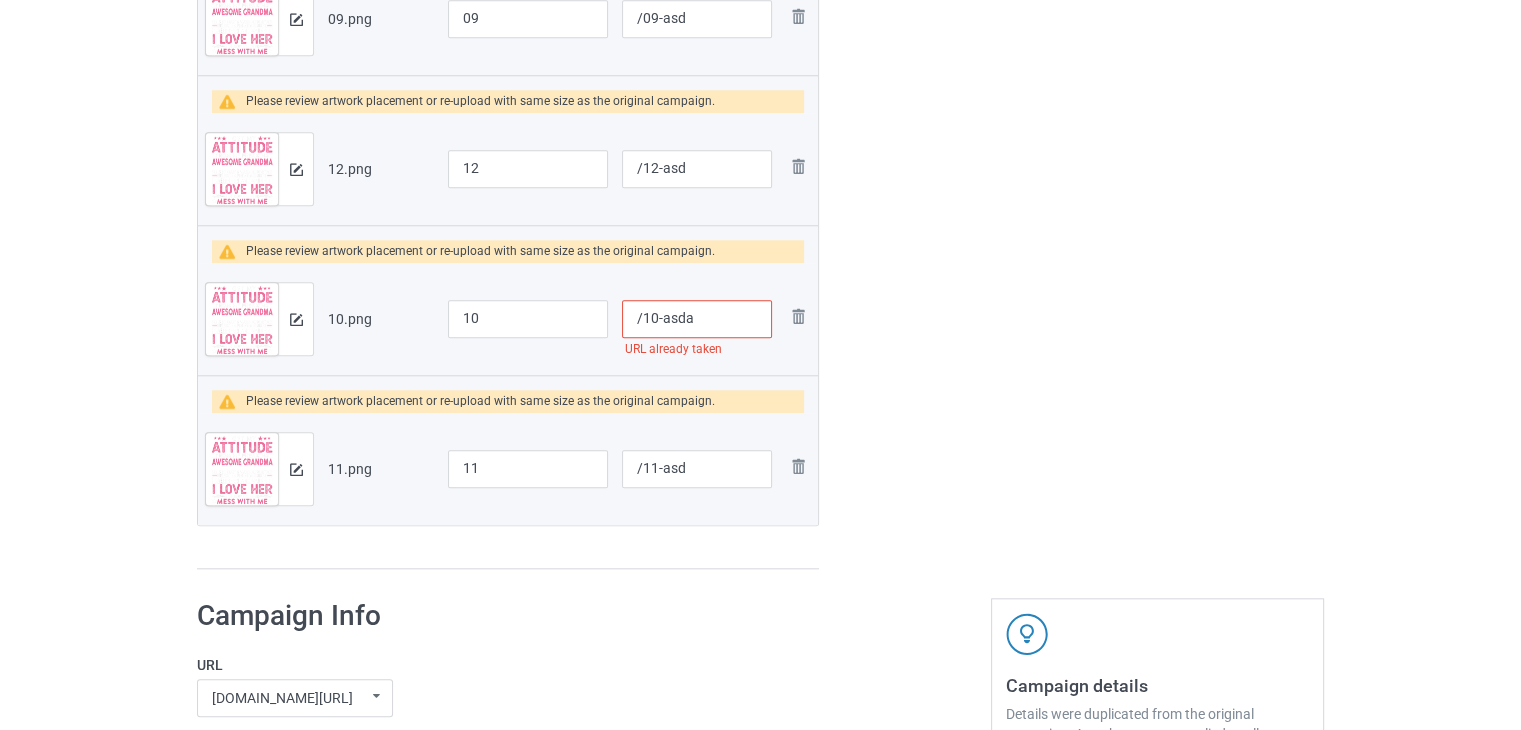 type on "/10-asda" 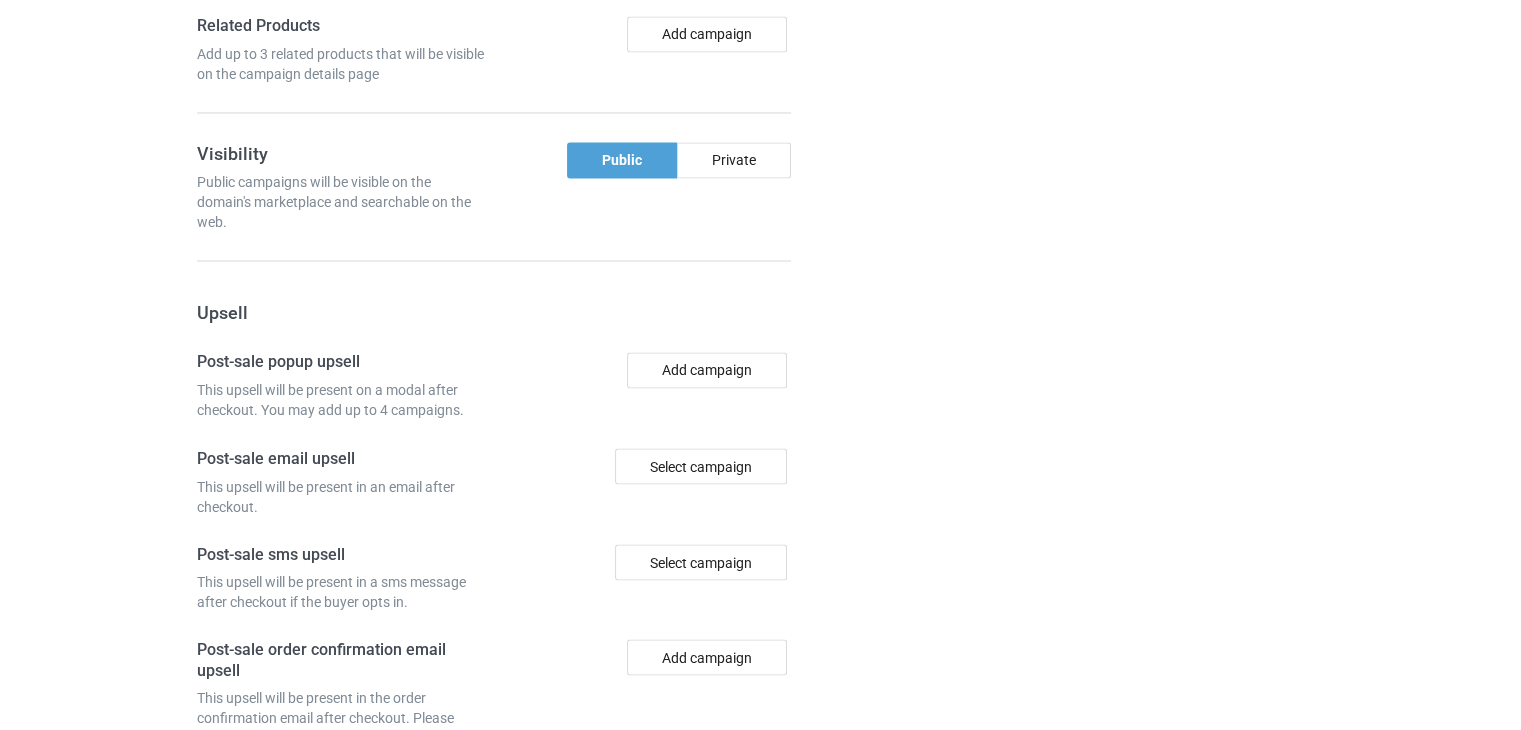 scroll, scrollTop: 3609, scrollLeft: 0, axis: vertical 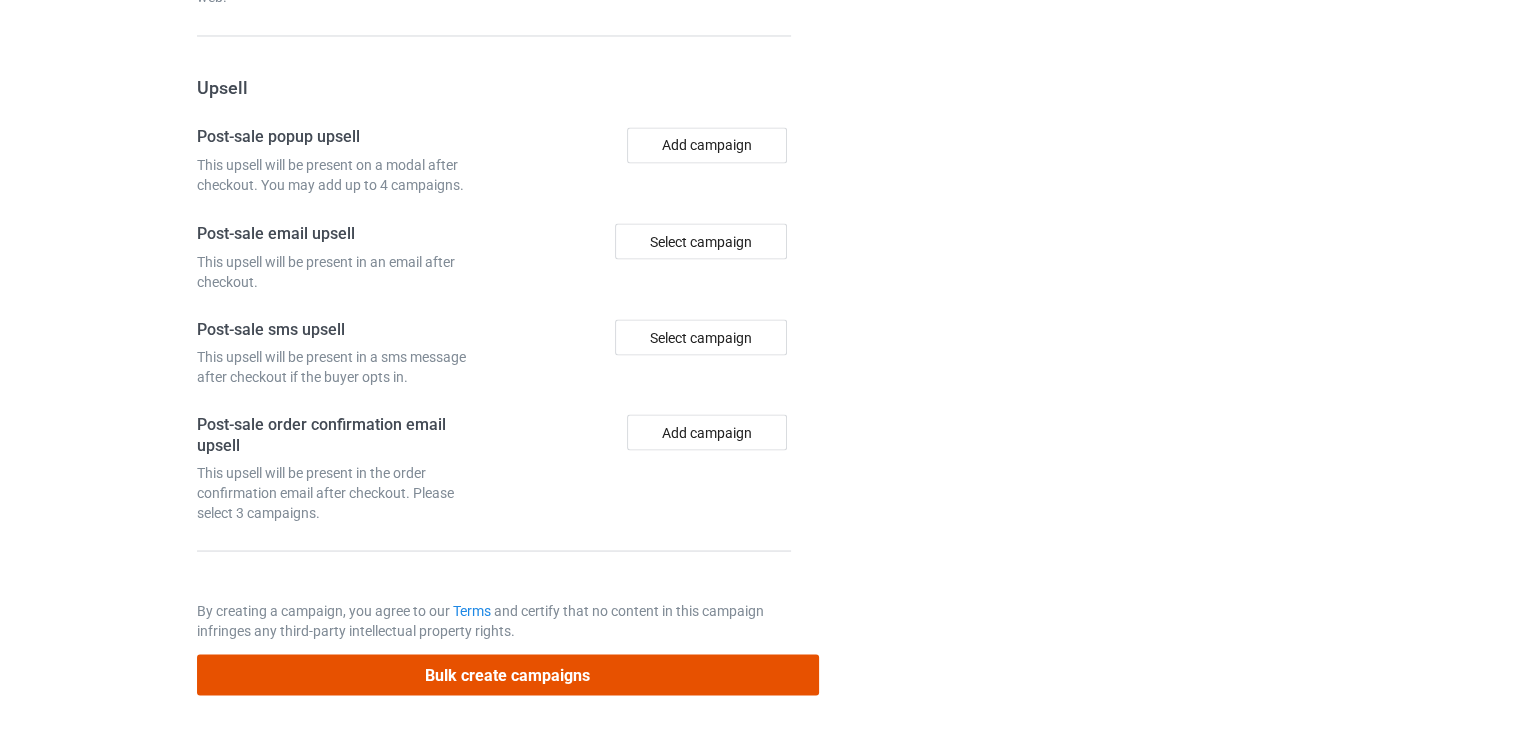 click on "Bulk create campaigns" at bounding box center [508, 674] 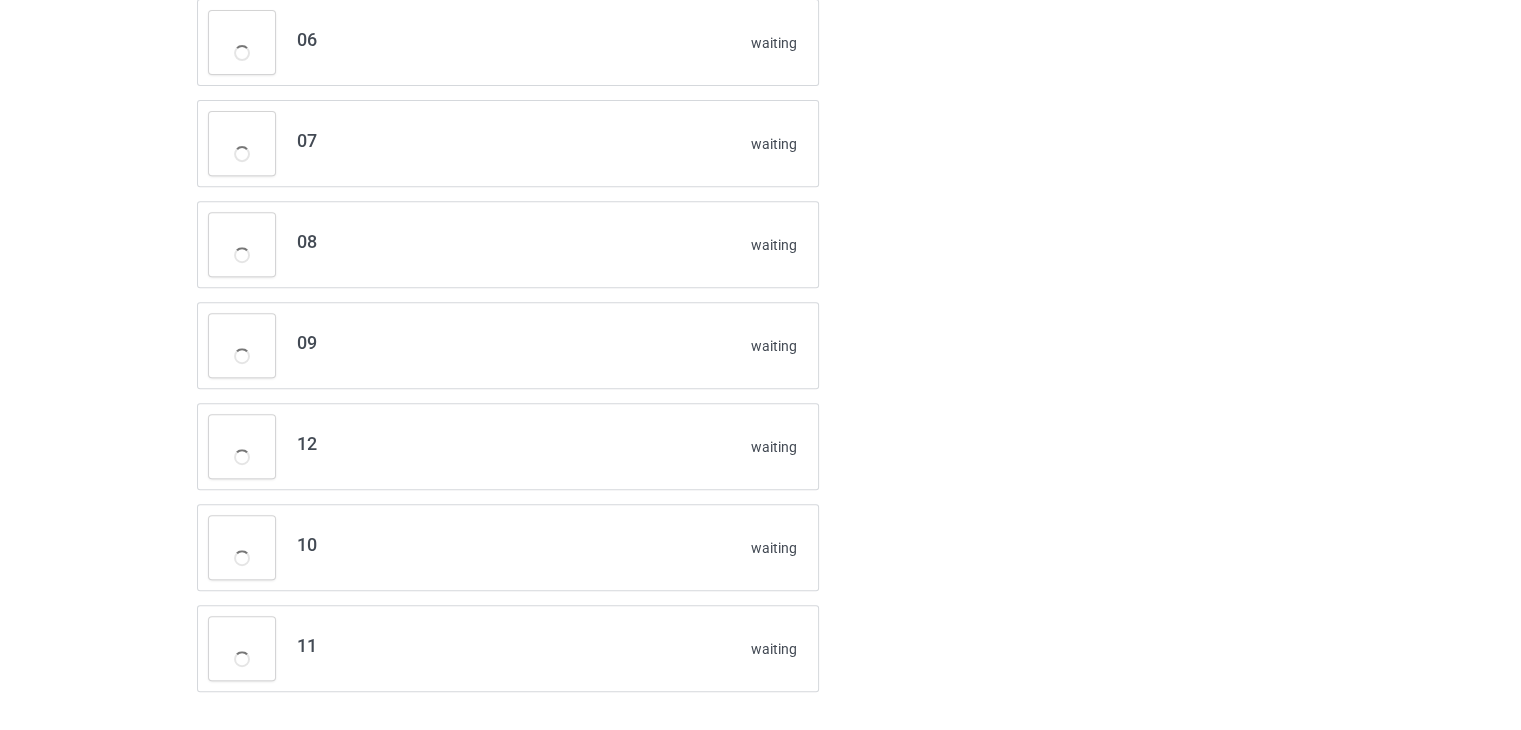scroll, scrollTop: 760, scrollLeft: 0, axis: vertical 